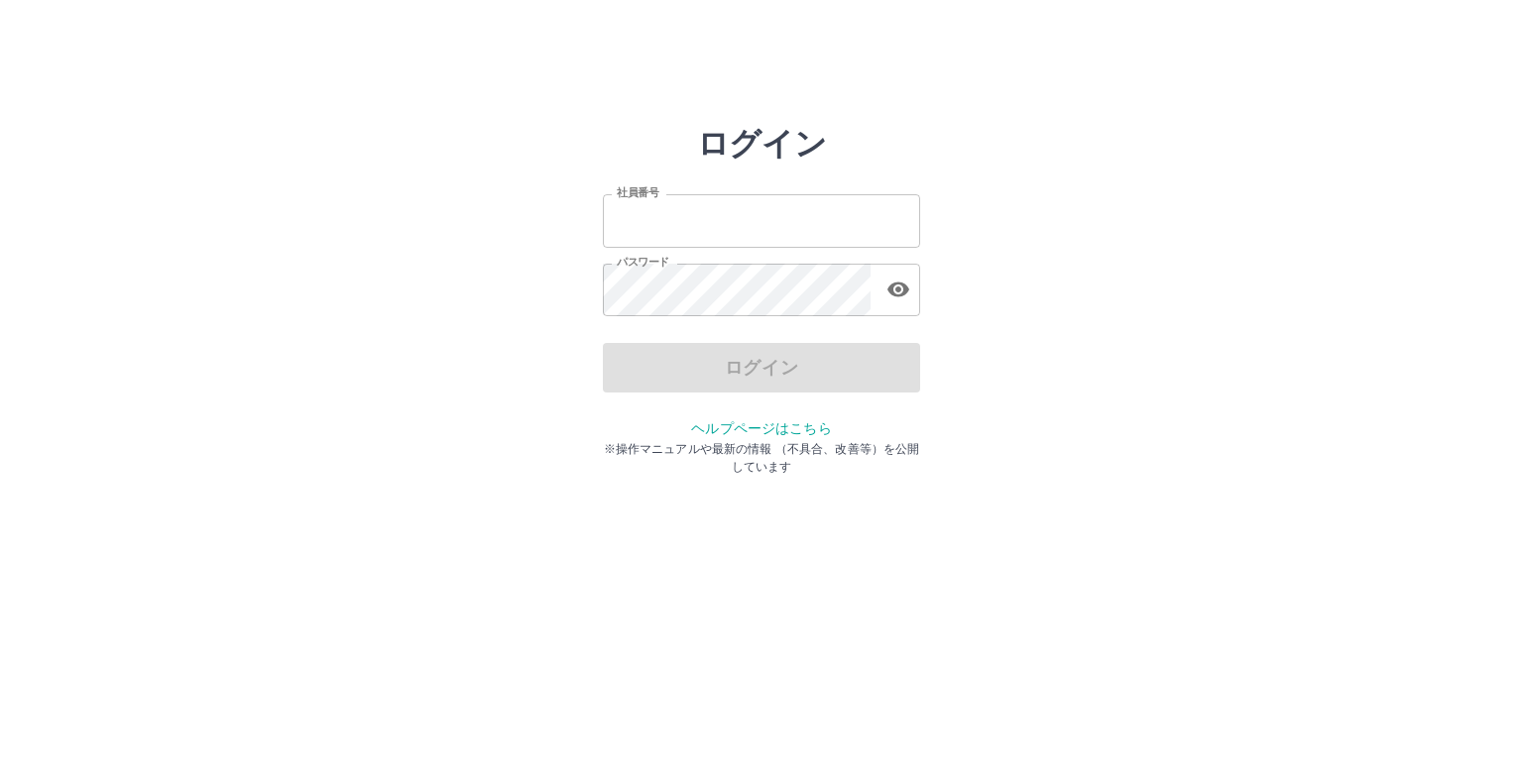 scroll, scrollTop: 0, scrollLeft: 0, axis: both 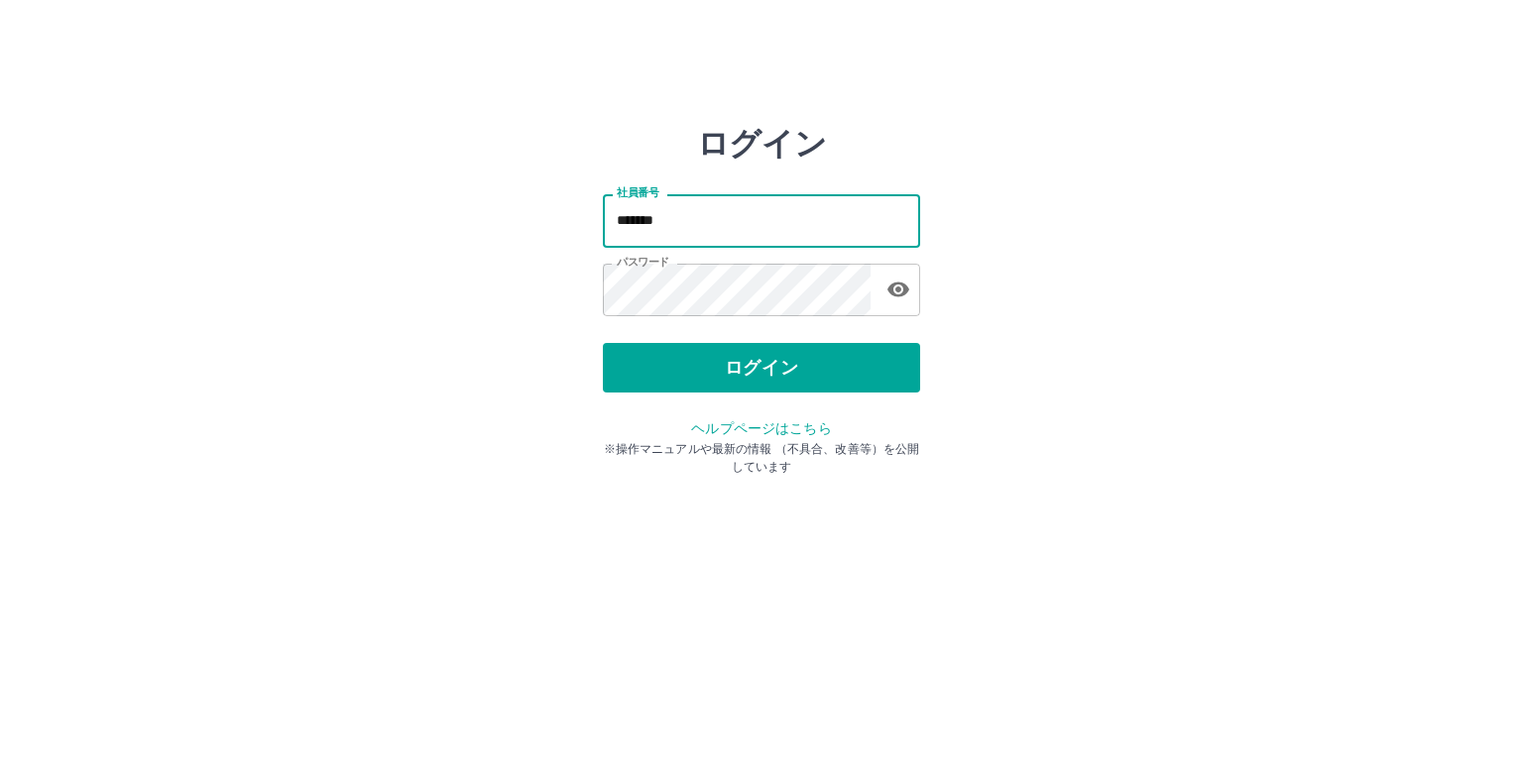 click on "*******" at bounding box center (762, 220) 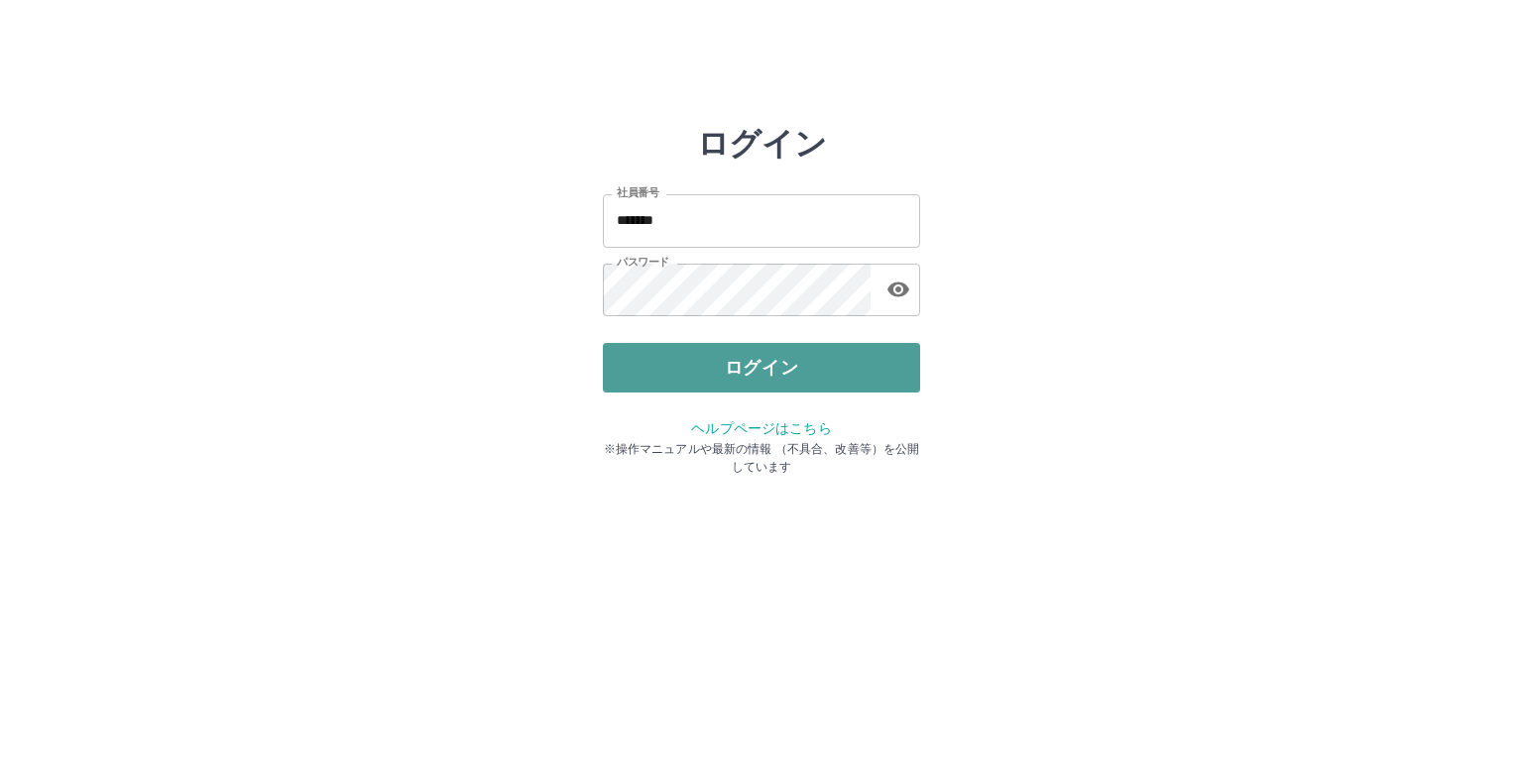 click on "ログイン" at bounding box center [762, 368] 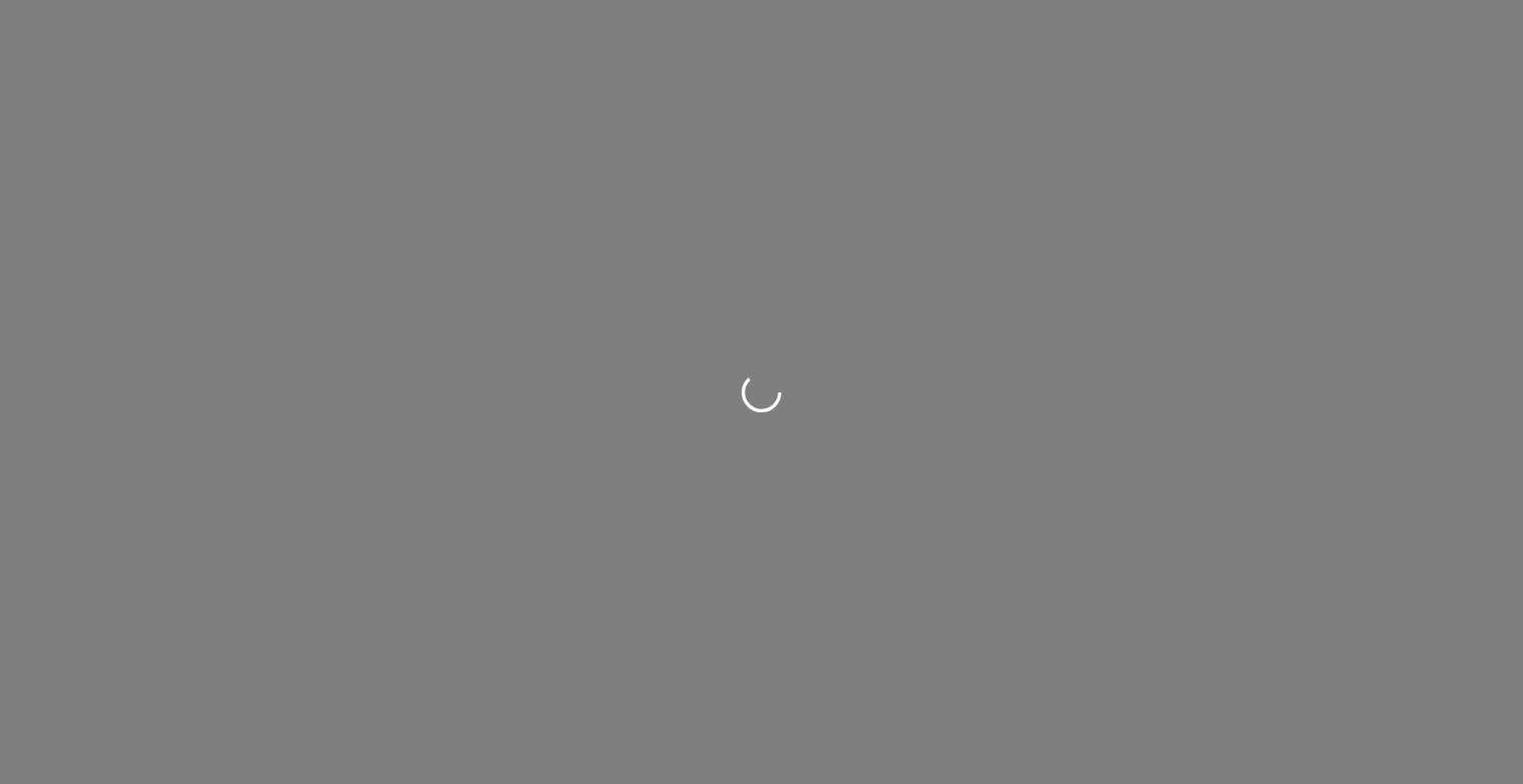 scroll, scrollTop: 0, scrollLeft: 0, axis: both 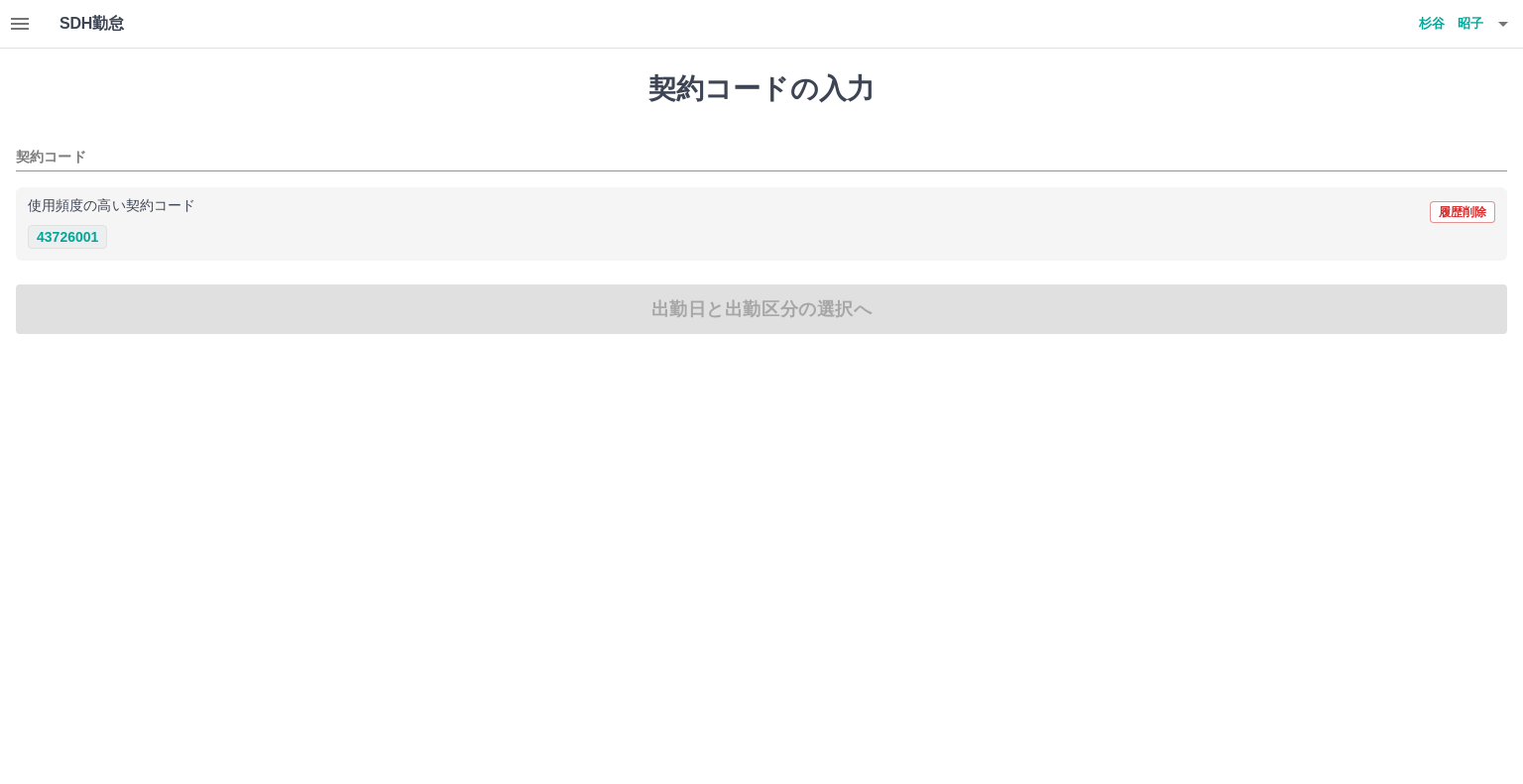click on "43726001" at bounding box center (67, 237) 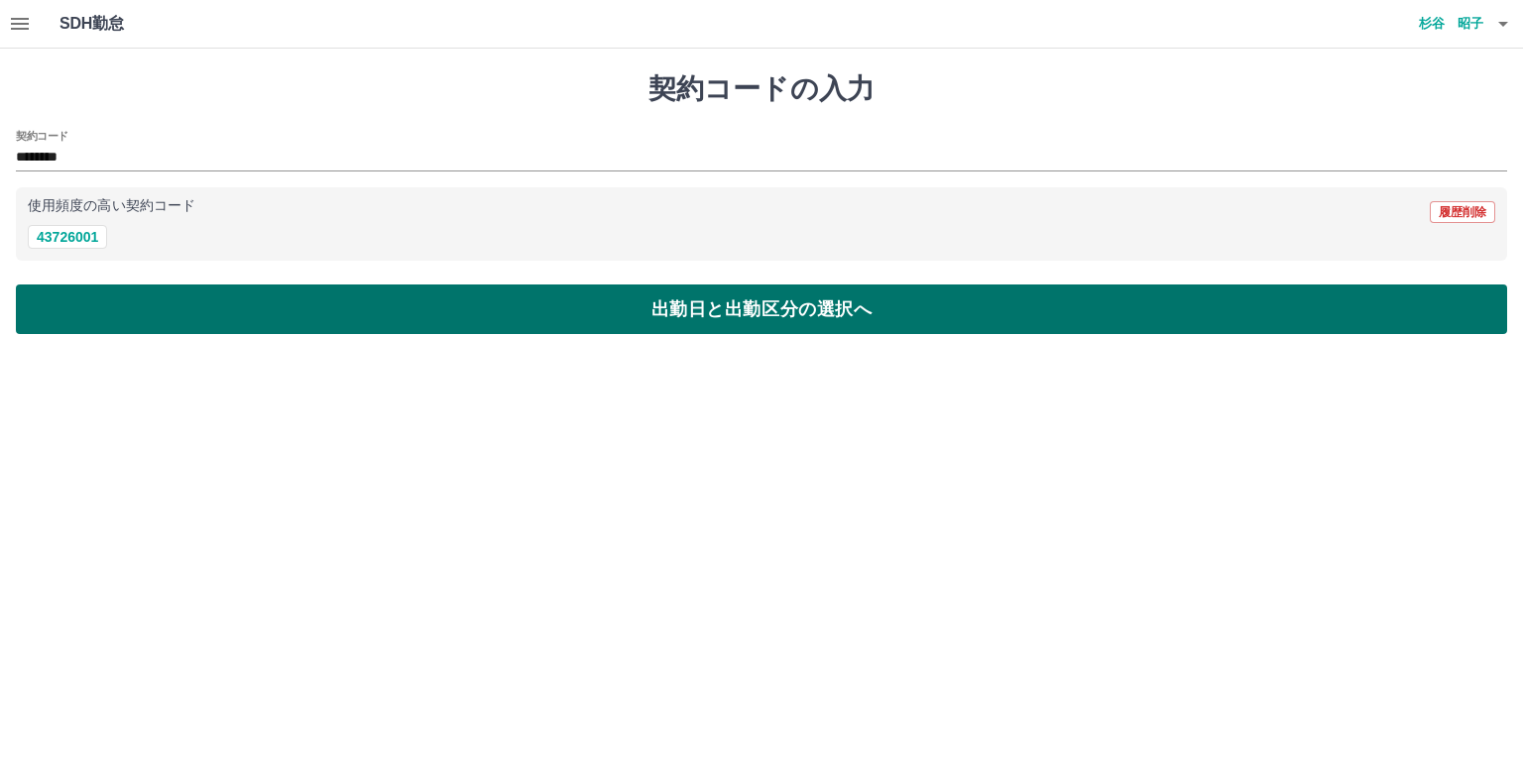 click on "出勤日と出勤区分の選択へ" at bounding box center (762, 309) 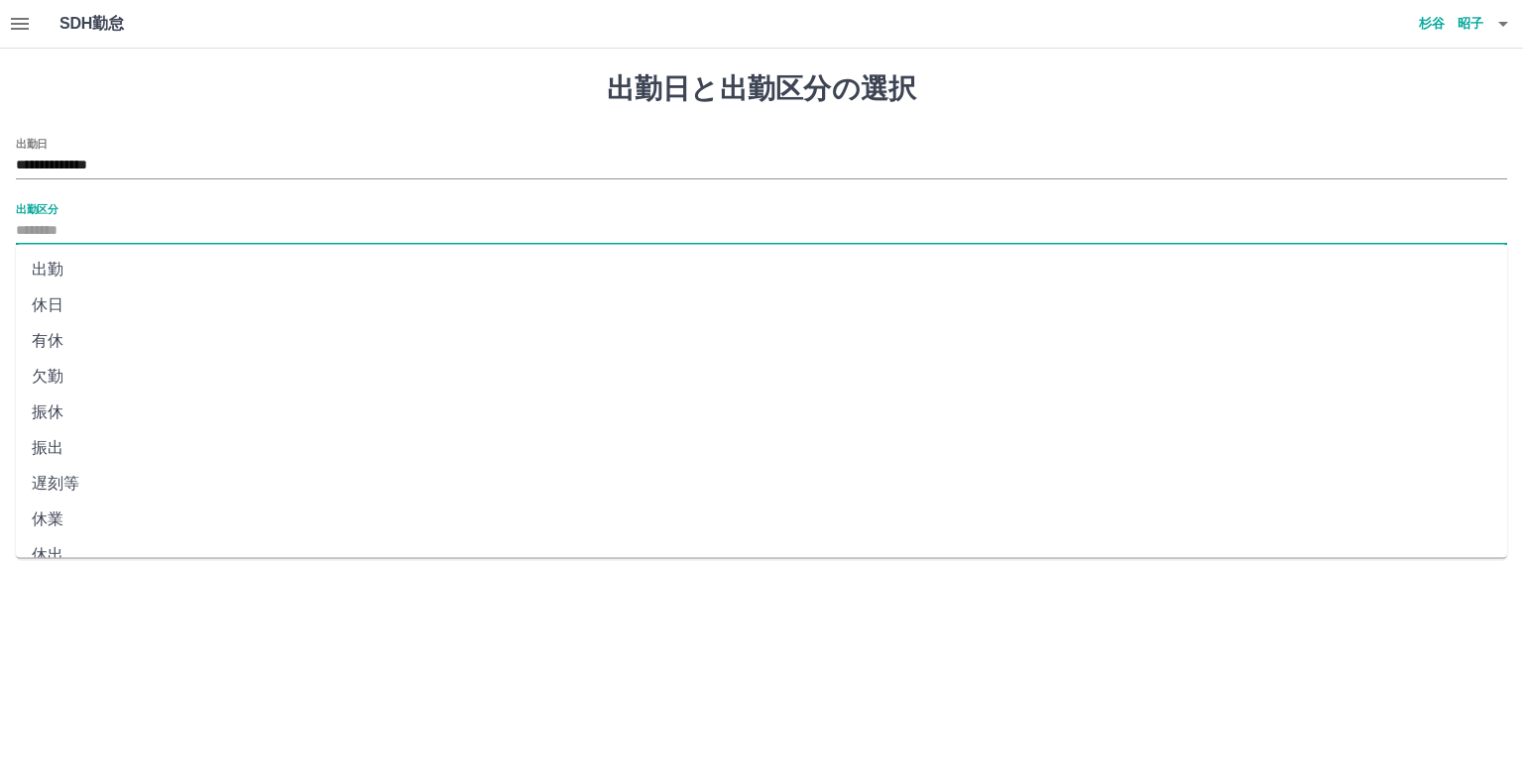 click on "出勤区分" at bounding box center (762, 231) 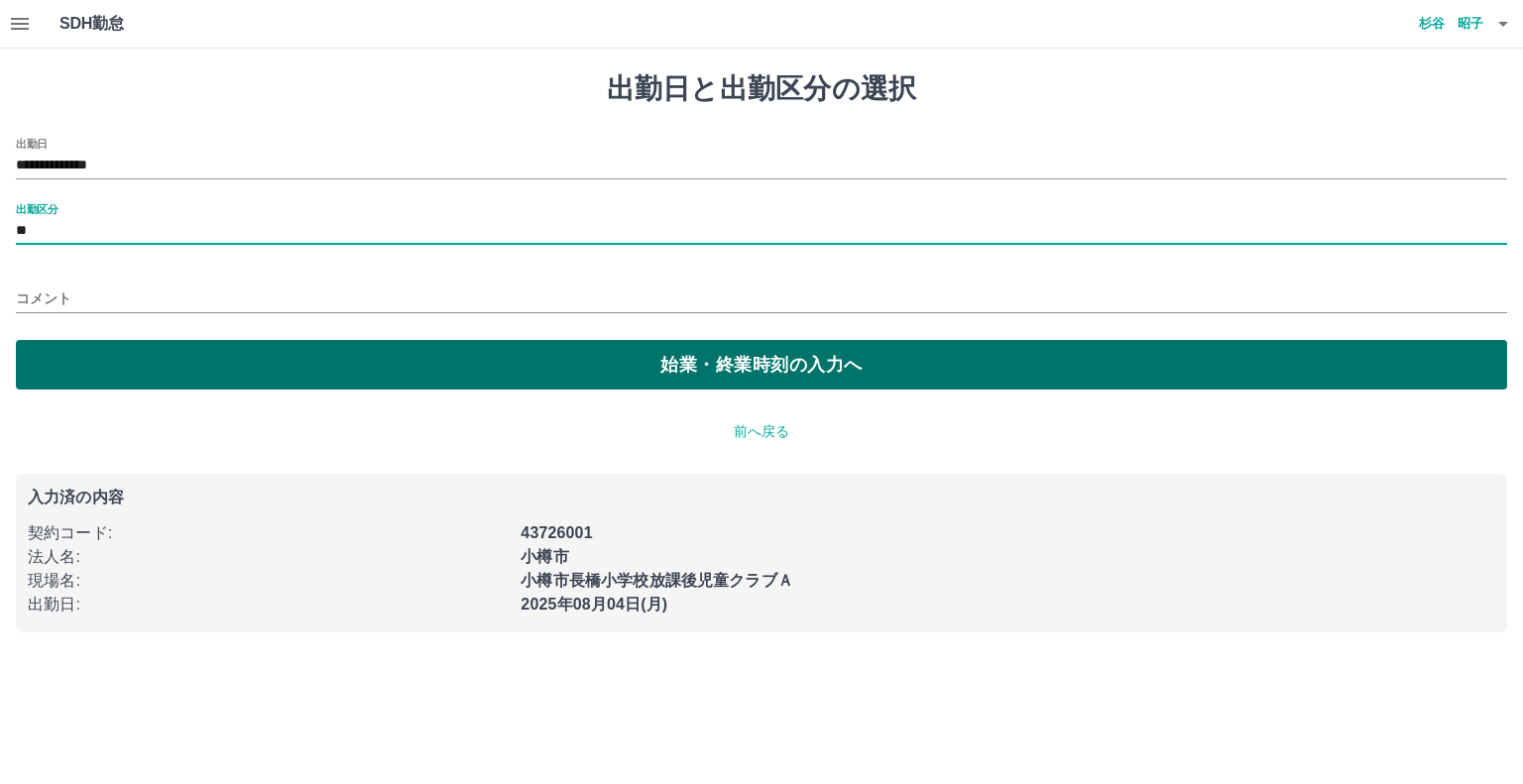 click on "始業・終業時刻の入力へ" at bounding box center (762, 365) 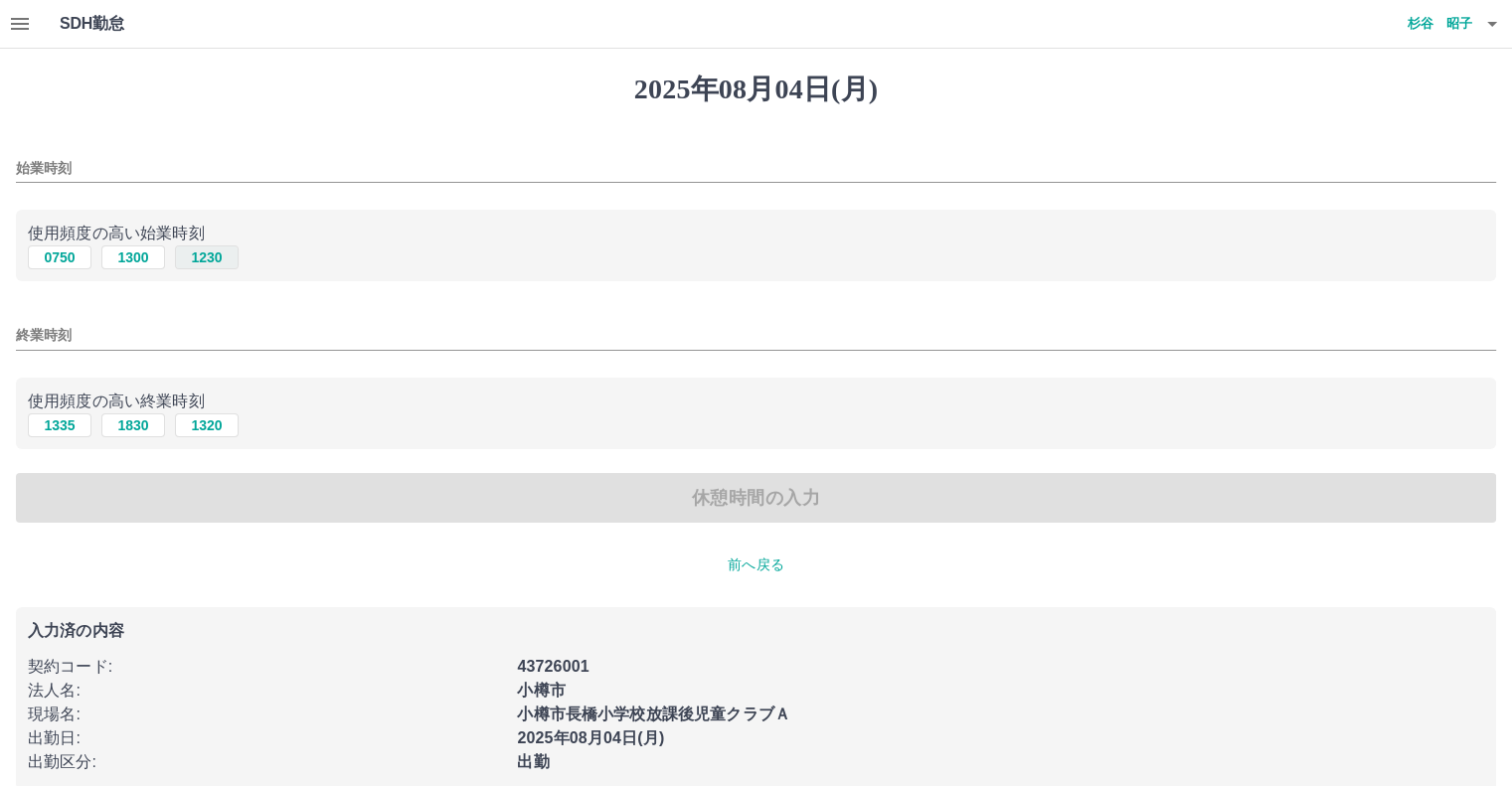 click on "1230" at bounding box center [207, 257] 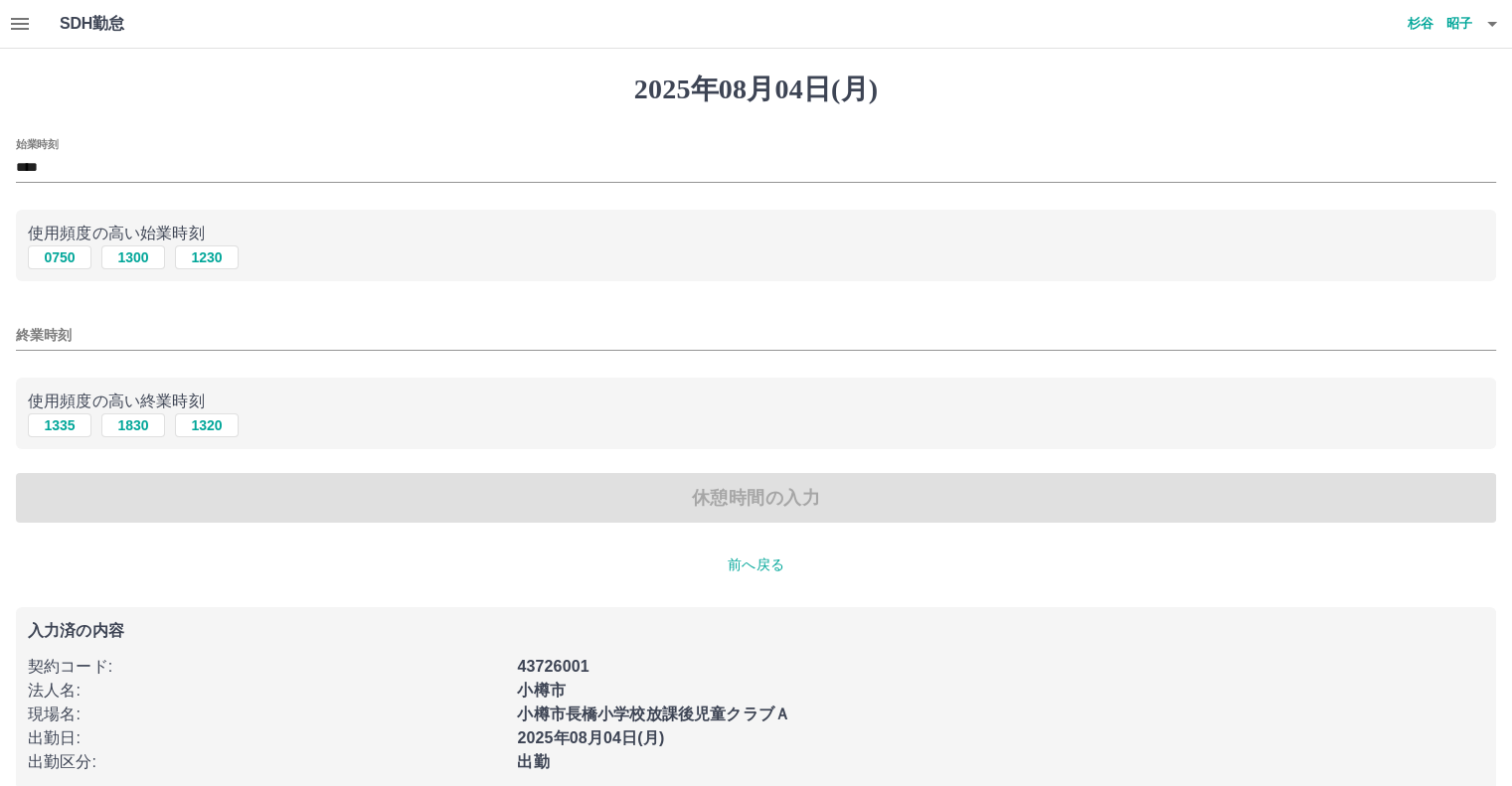 click on "終業時刻" at bounding box center (756, 335) 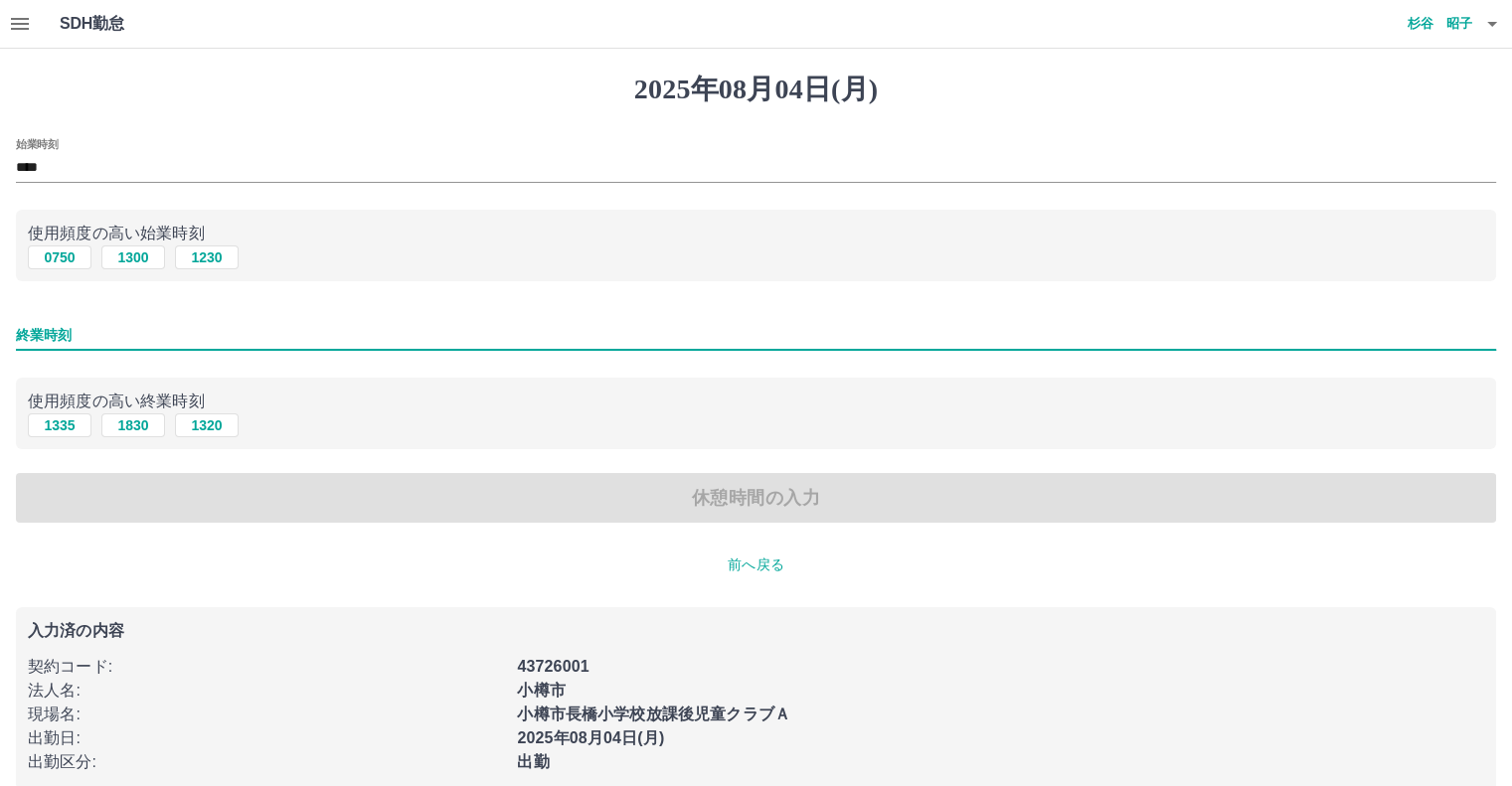 click on "使用頻度の高い終業時刻 1335 1830 1320" at bounding box center (756, 413) 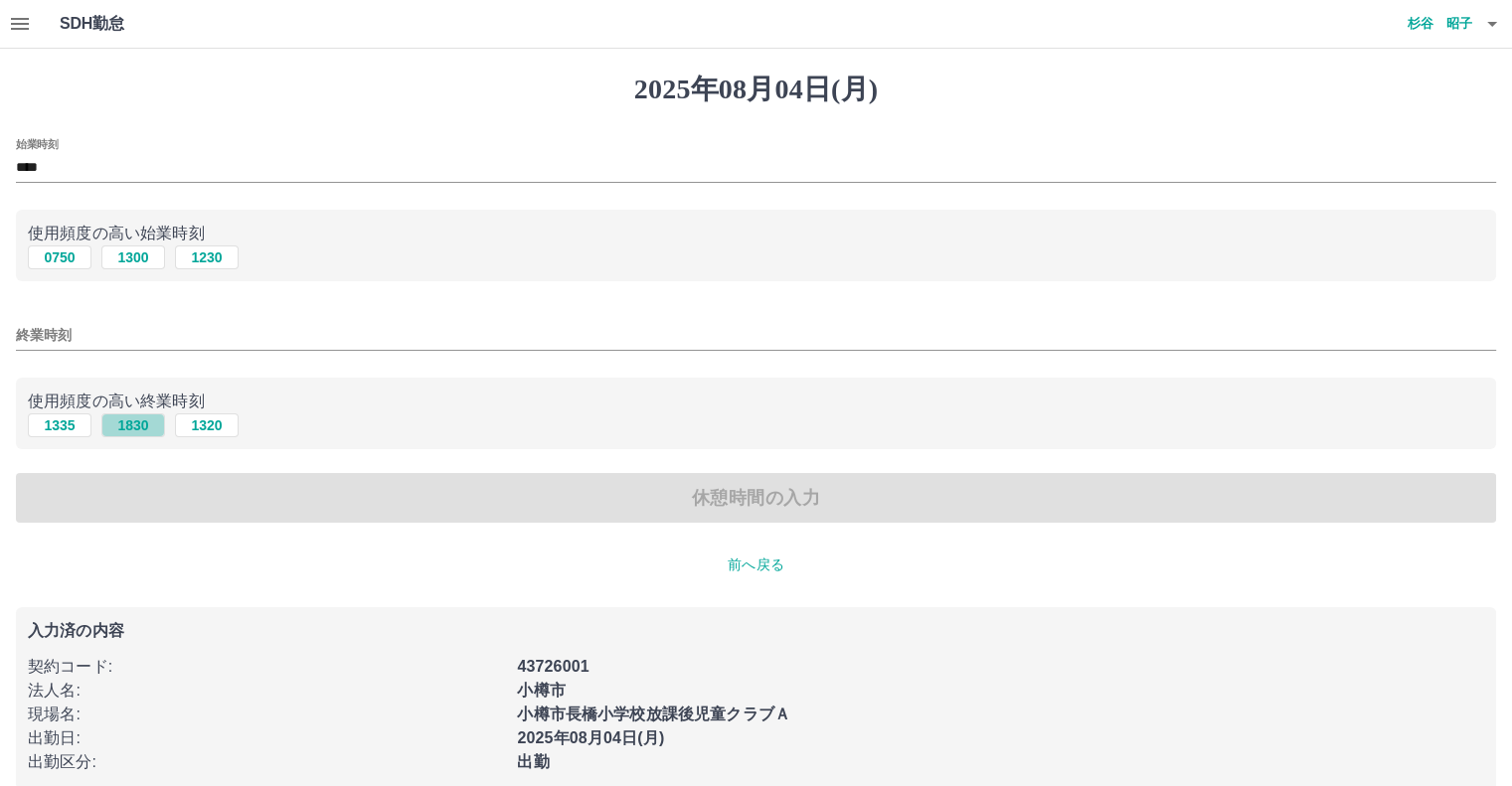 click on "1830" at bounding box center [133, 425] 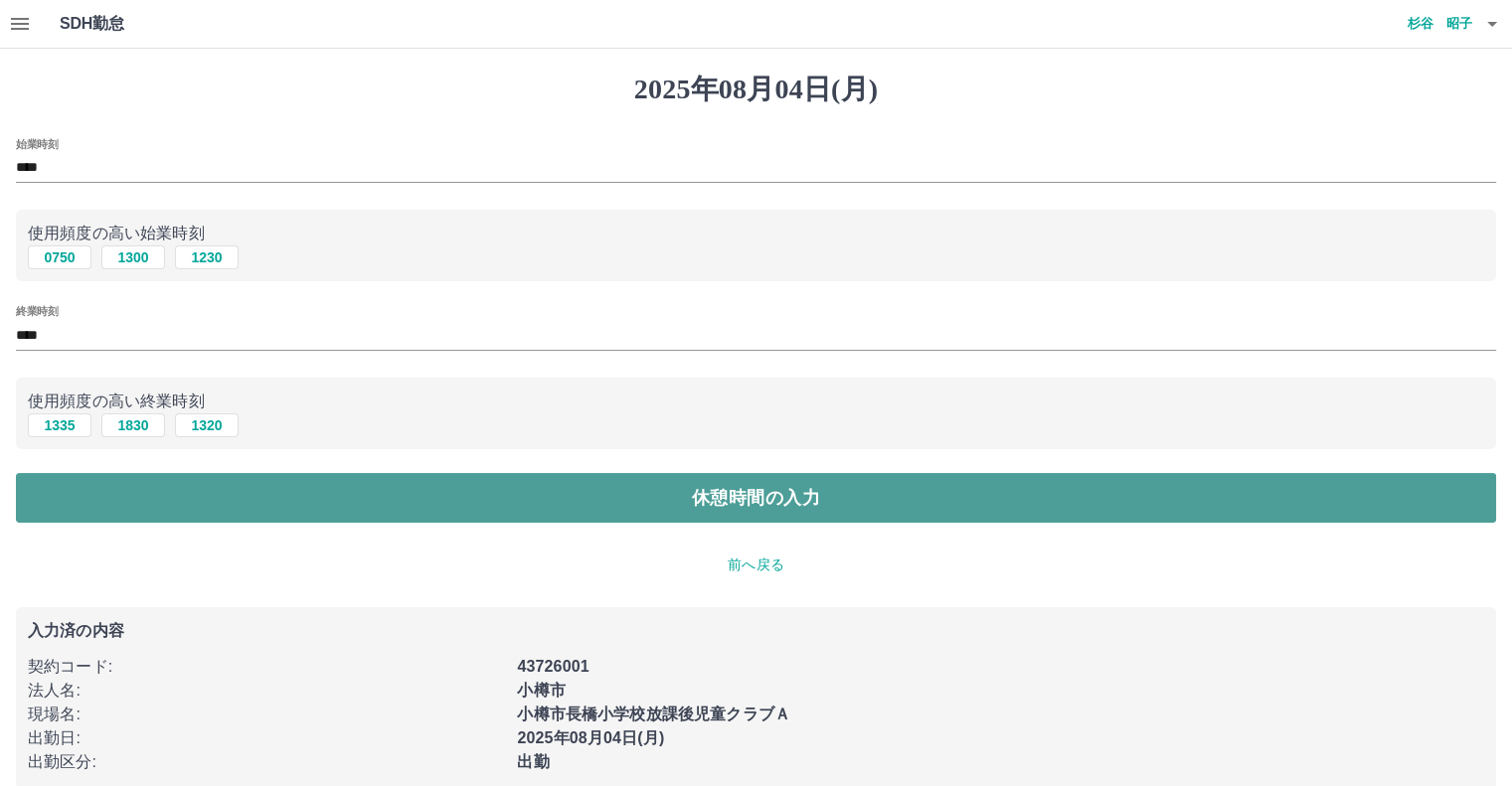 click on "休憩時間の入力" at bounding box center [756, 498] 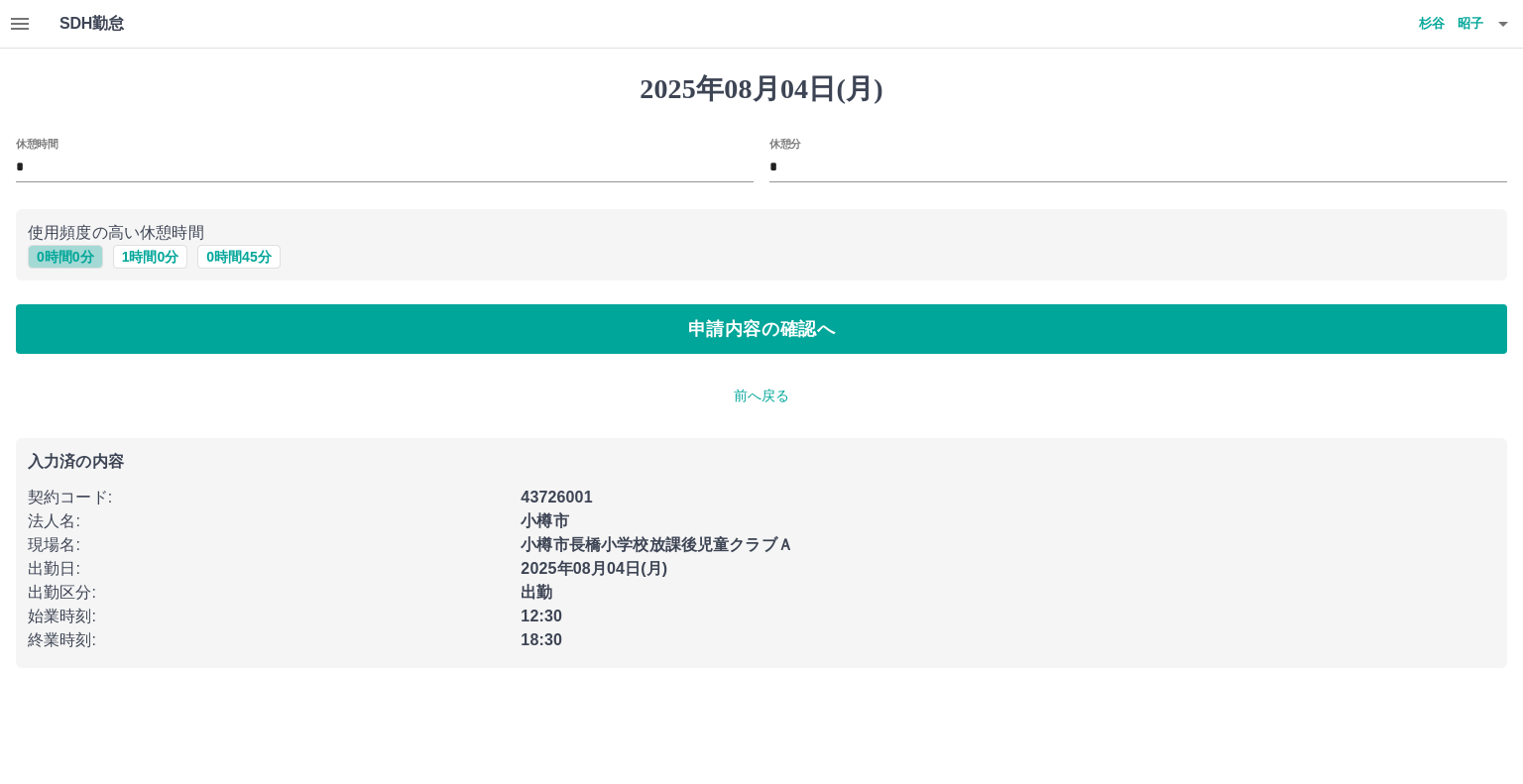 click on "0 時間 0 分" at bounding box center (65, 257) 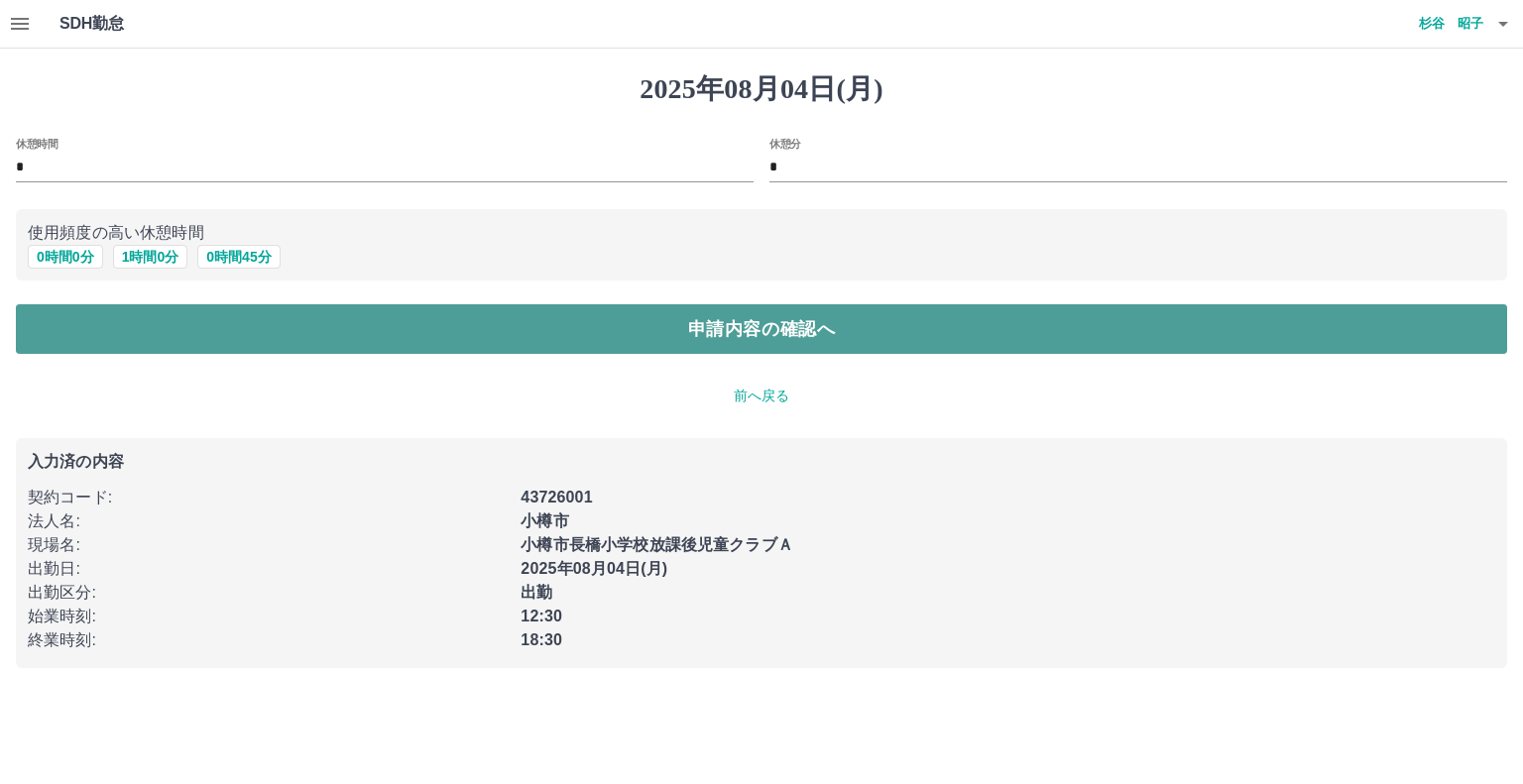 click on "申請内容の確認へ" at bounding box center (762, 329) 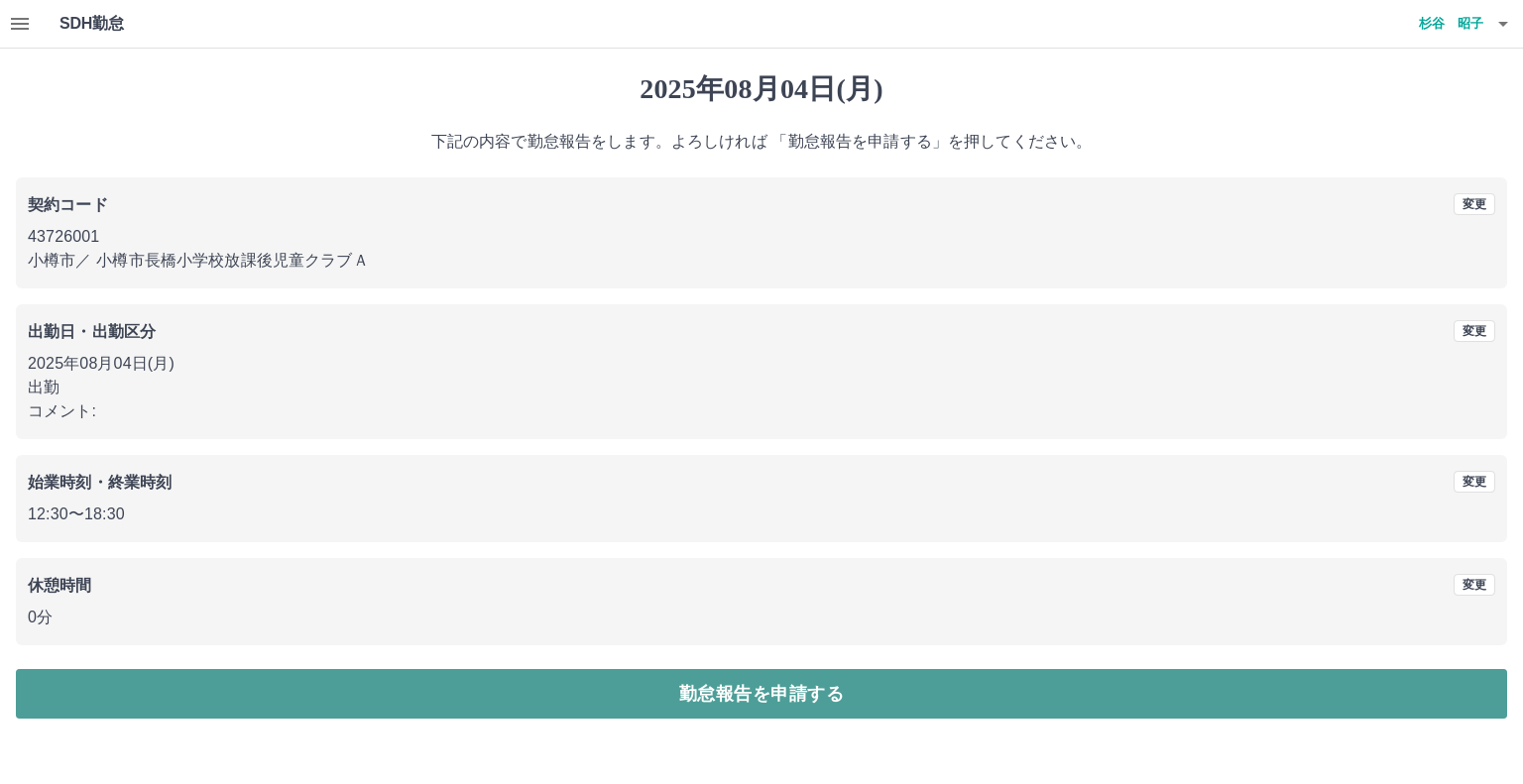 click on "勤怠報告を申請する" at bounding box center (762, 694) 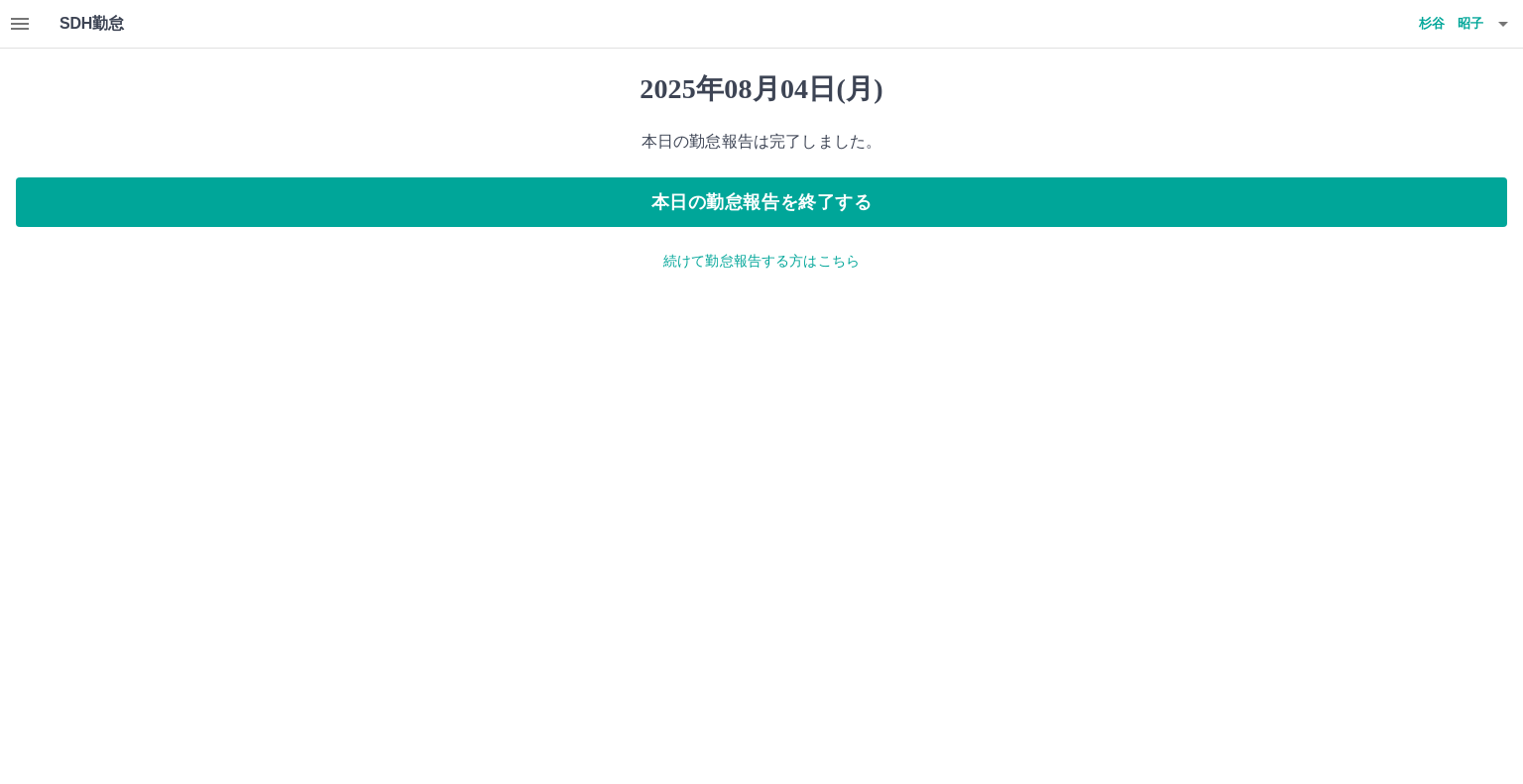 click on "続けて勤怠報告する方はこちら" at bounding box center [762, 261] 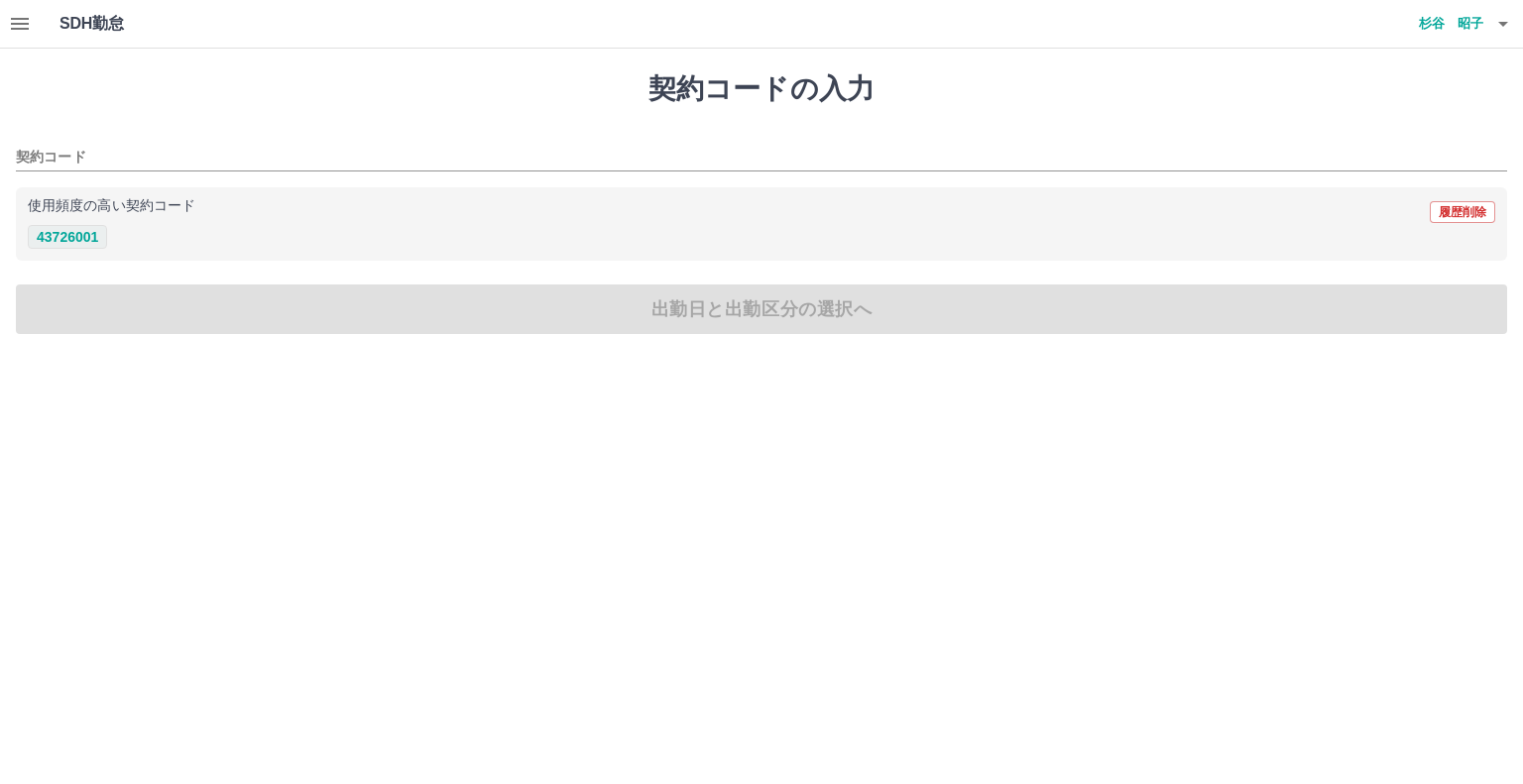 click on "43726001" at bounding box center (67, 237) 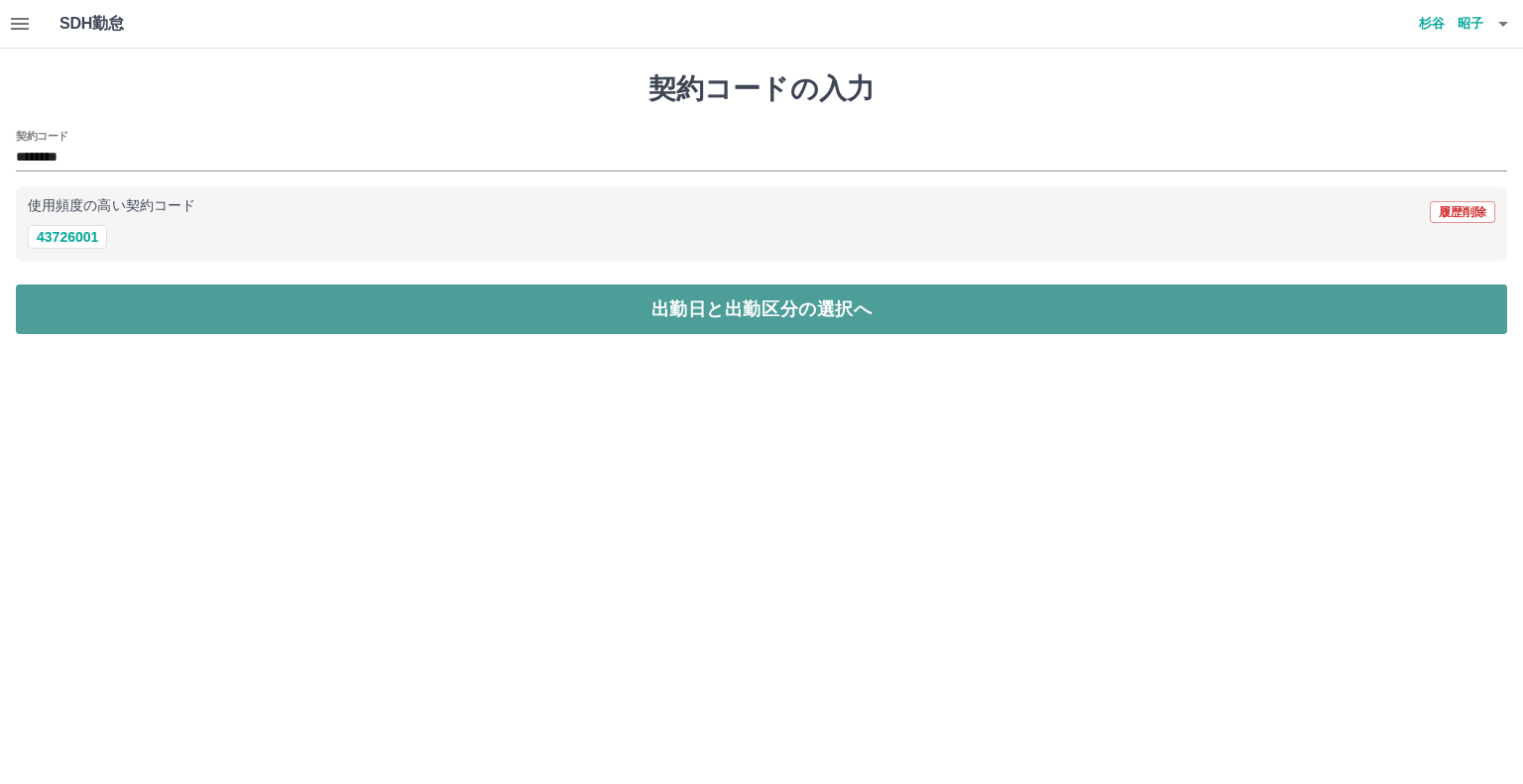 click on "出勤日と出勤区分の選択へ" at bounding box center [762, 309] 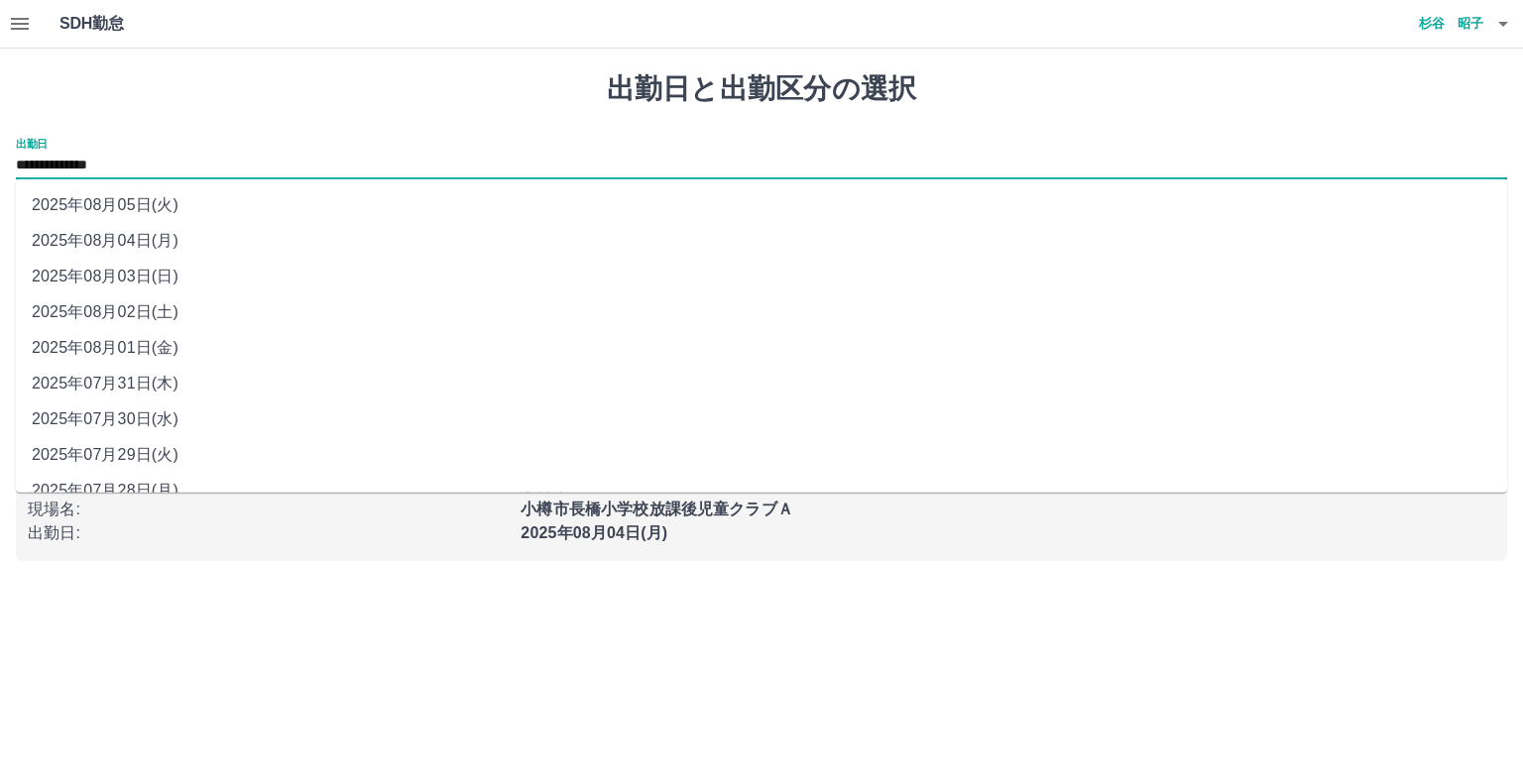 click on "**********" at bounding box center (762, 166) 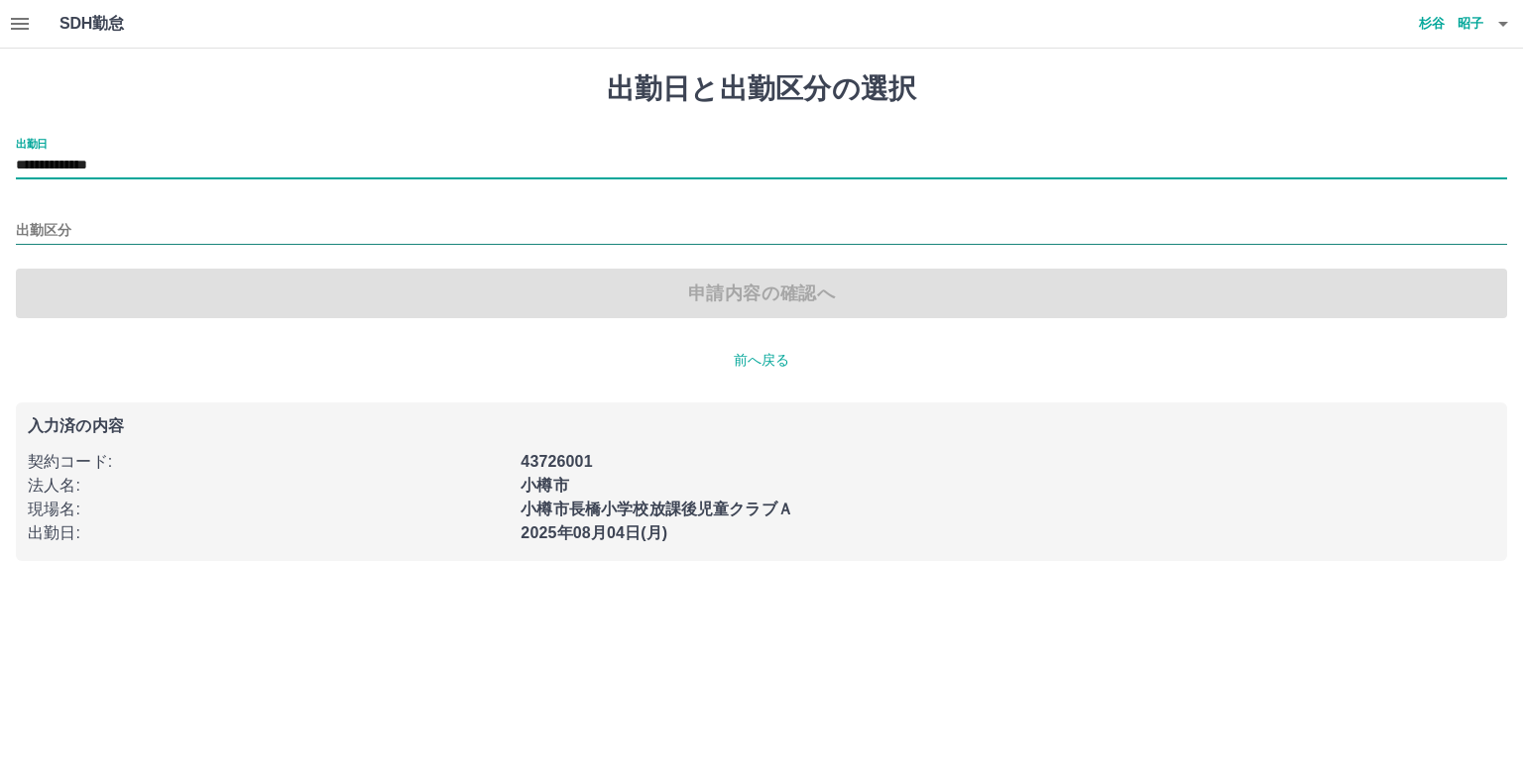 click on "出勤区分" at bounding box center [762, 231] 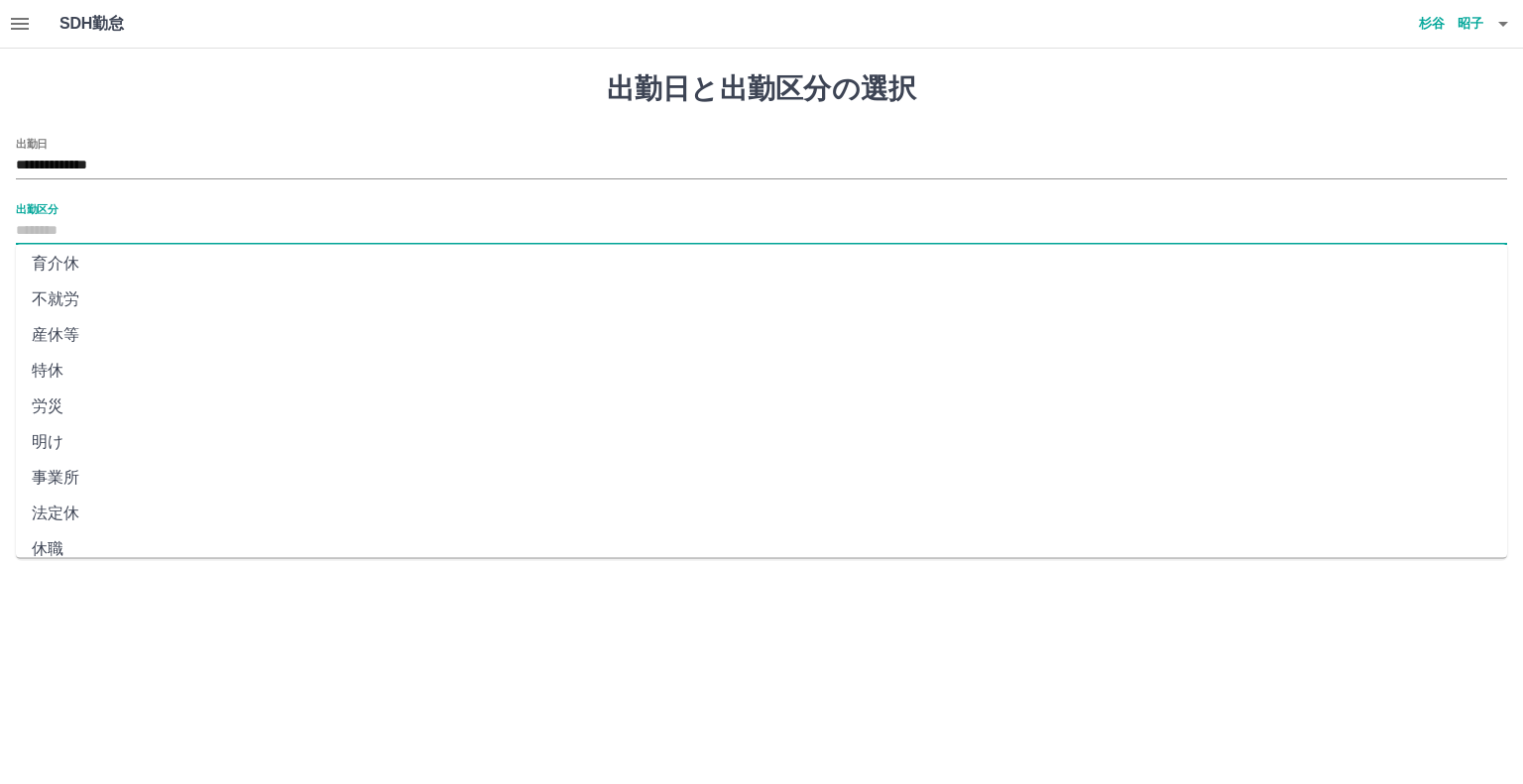 scroll, scrollTop: 344, scrollLeft: 0, axis: vertical 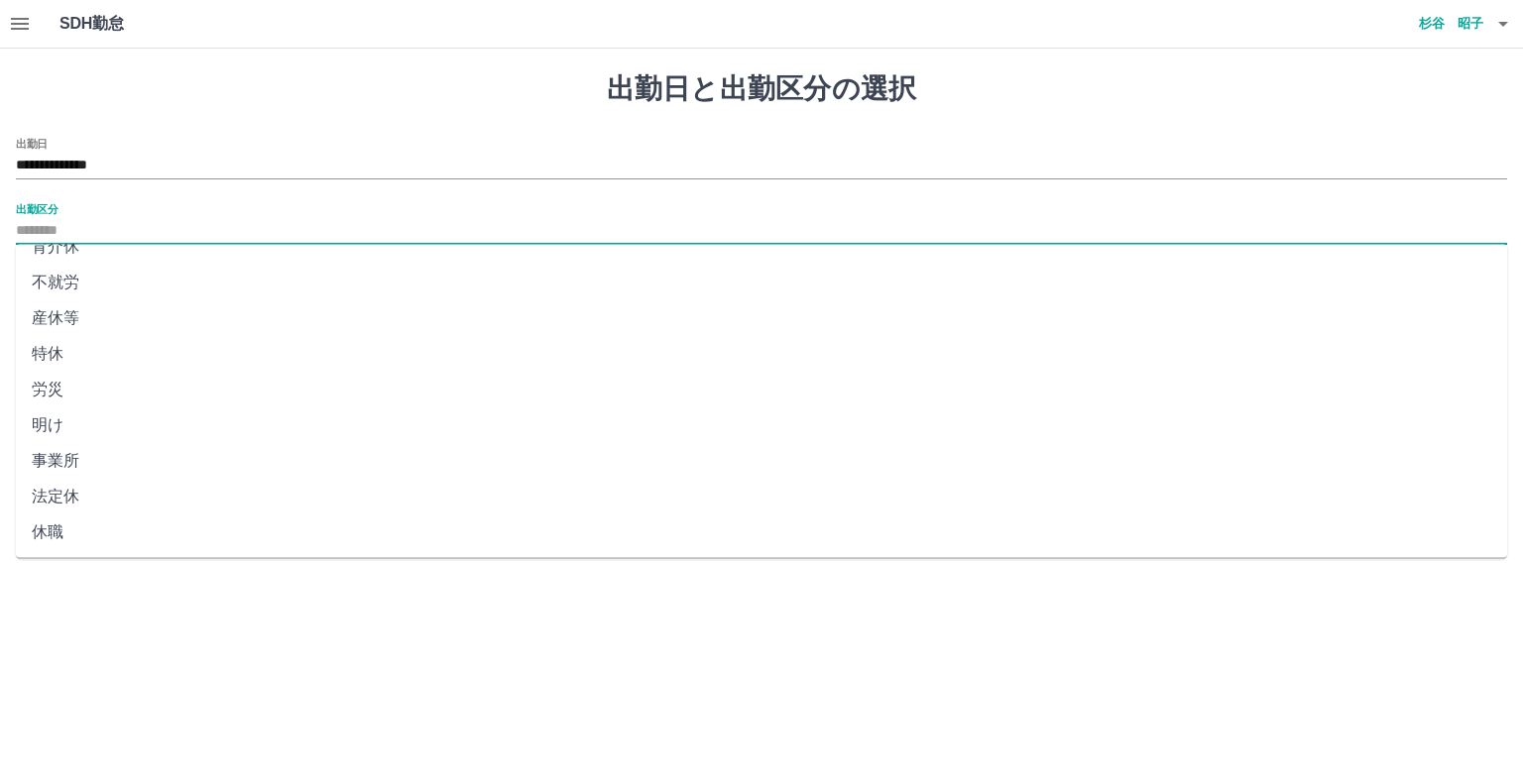 click on "法定休" at bounding box center [762, 497] 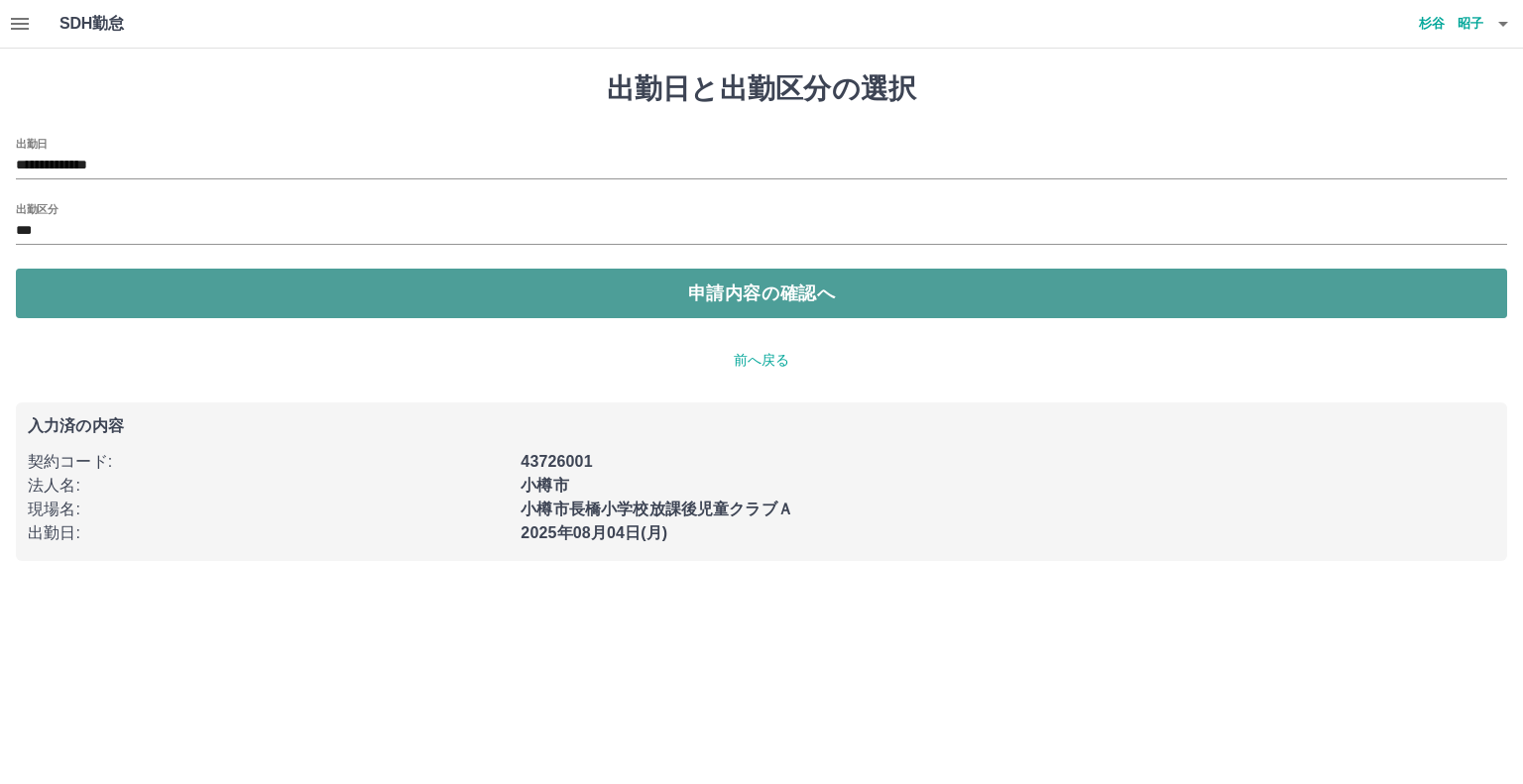 click on "申請内容の確認へ" at bounding box center (762, 293) 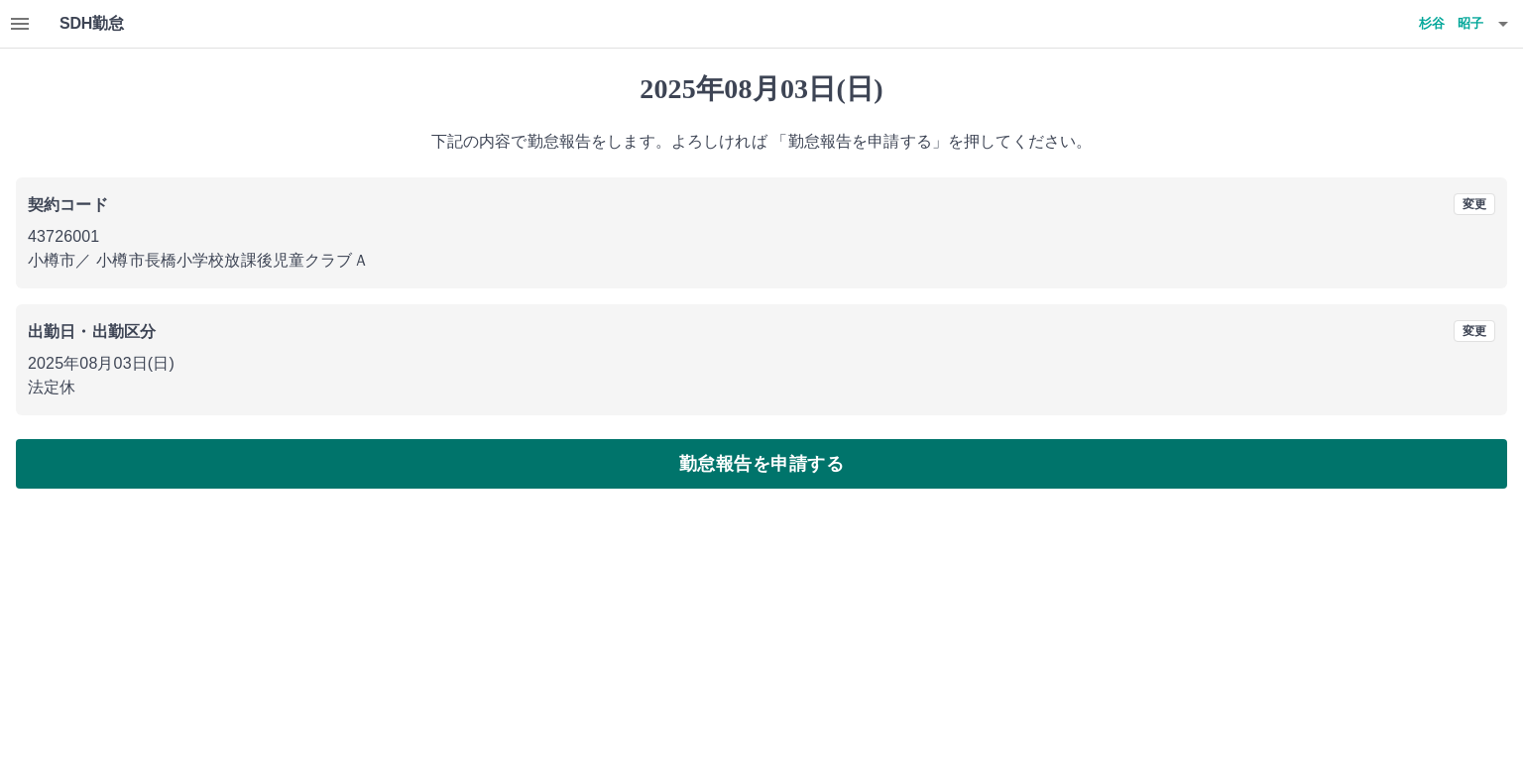 click on "勤怠報告を申請する" at bounding box center [762, 464] 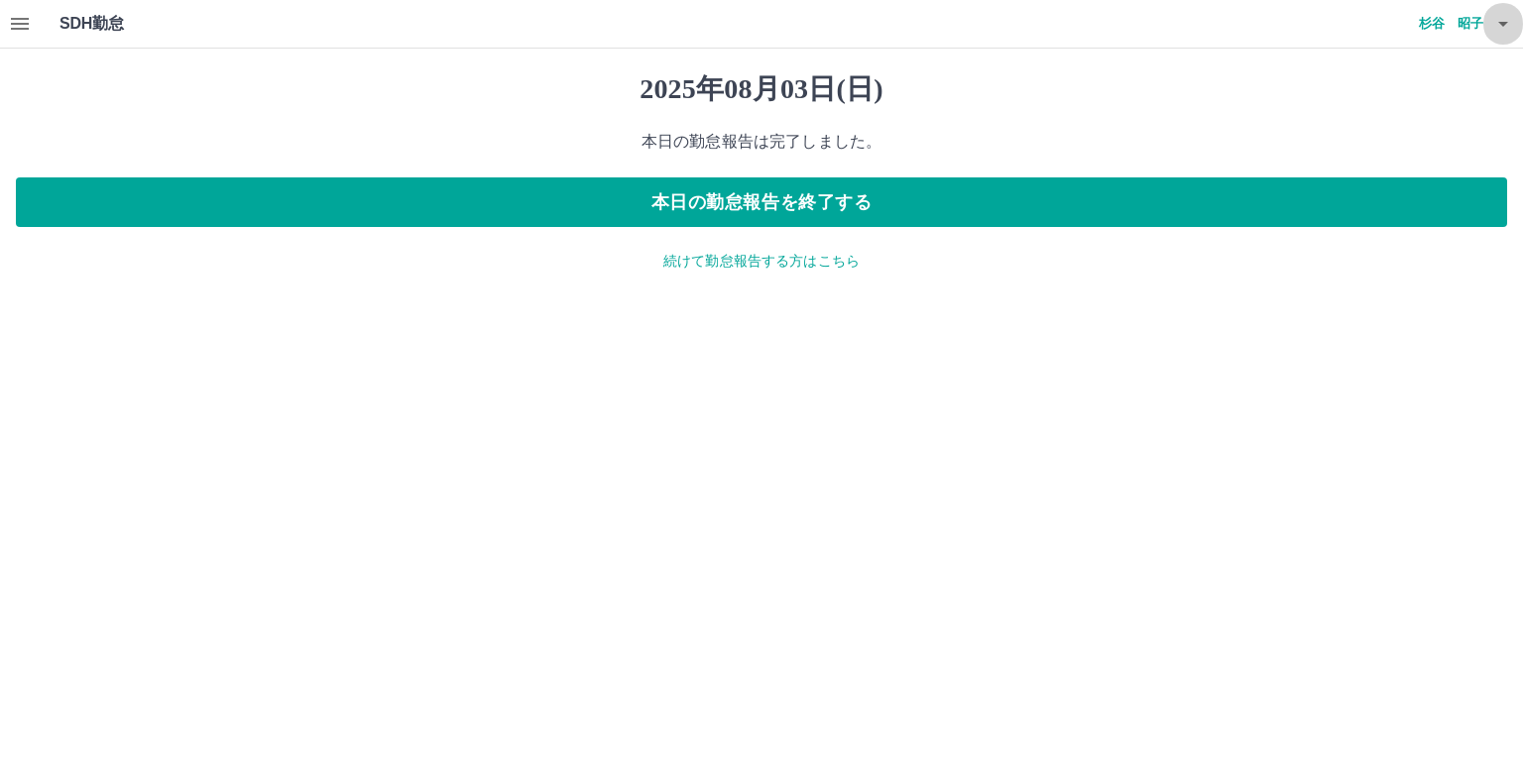 click 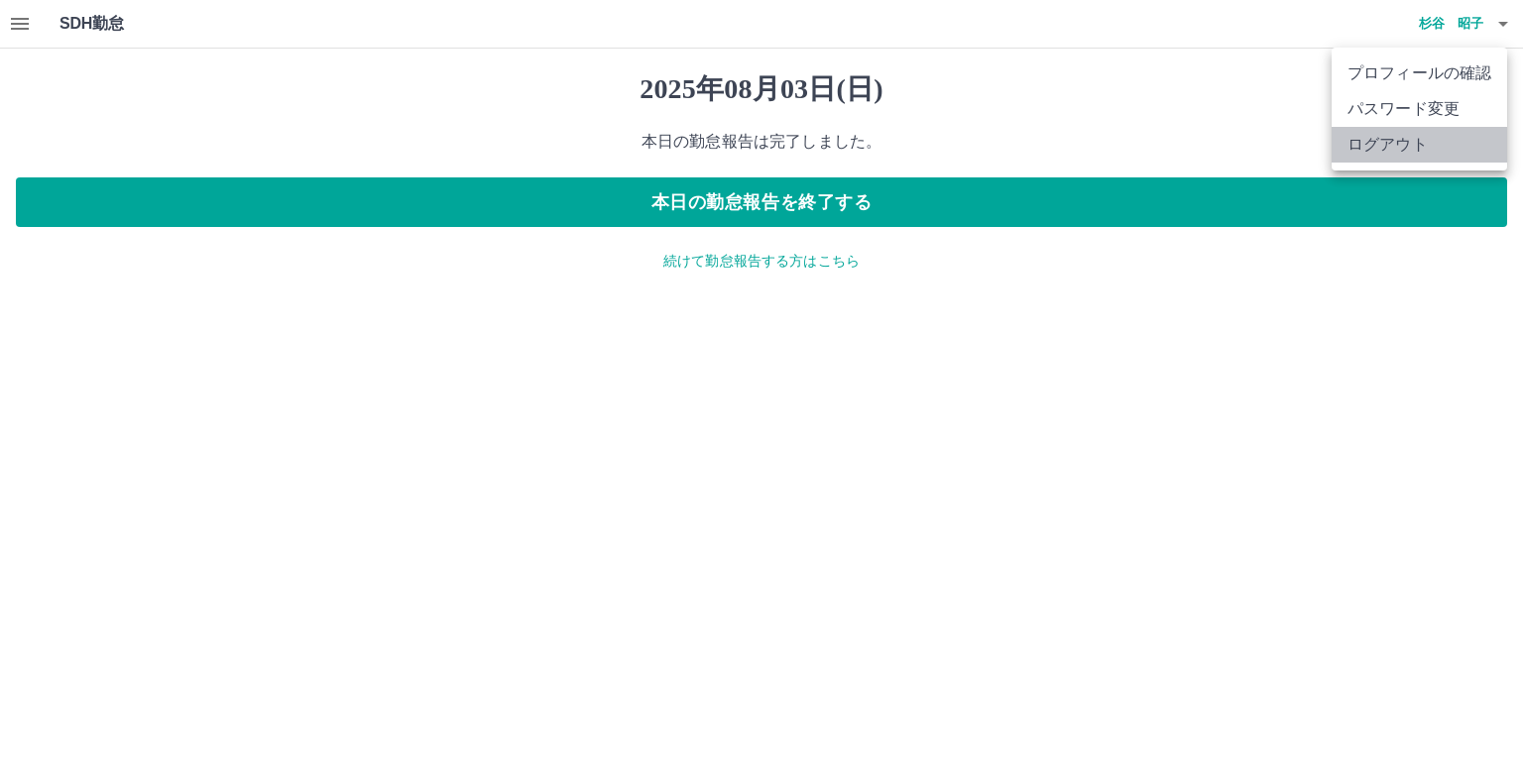 click on "ログアウト" at bounding box center (1419, 145) 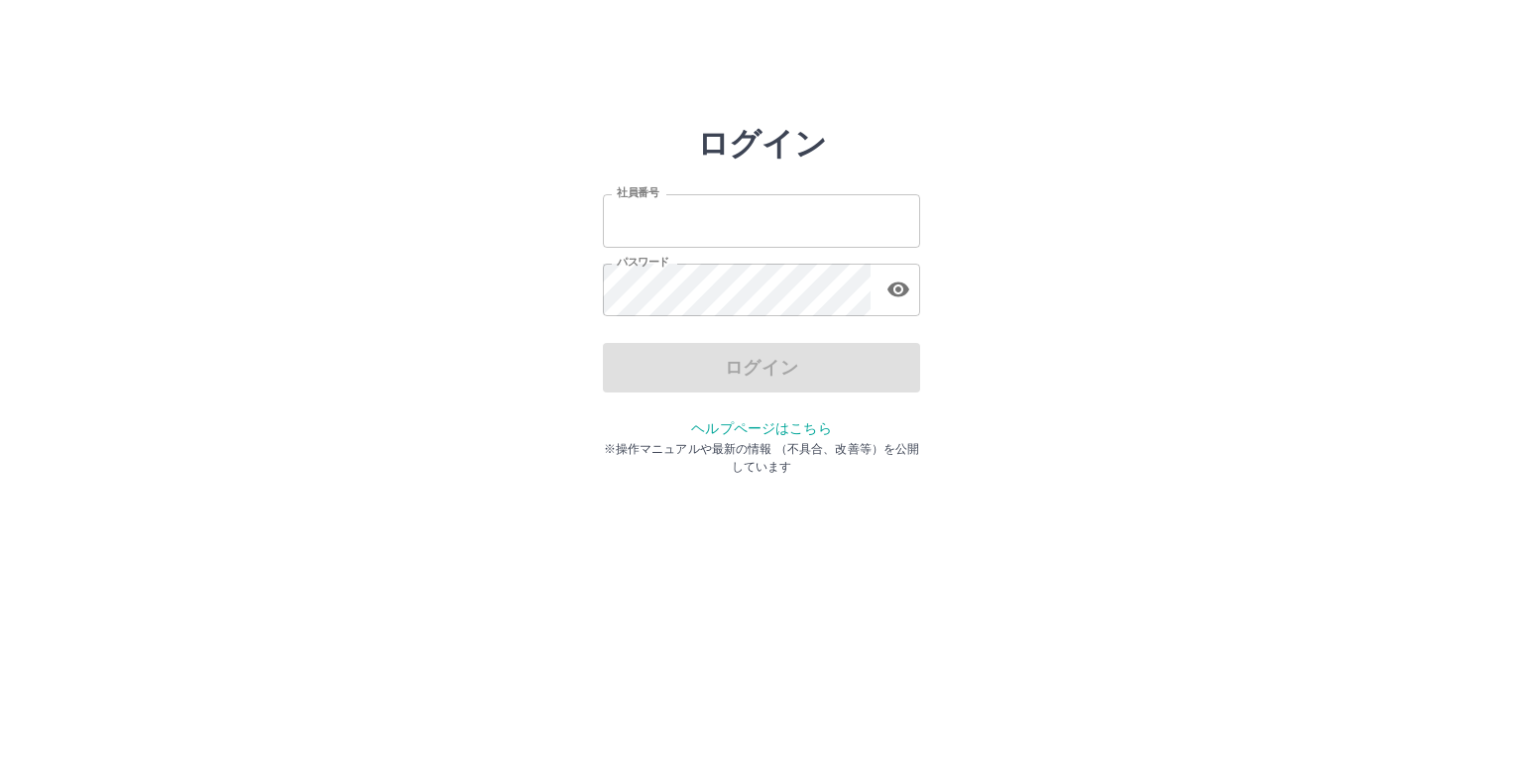 scroll, scrollTop: 0, scrollLeft: 0, axis: both 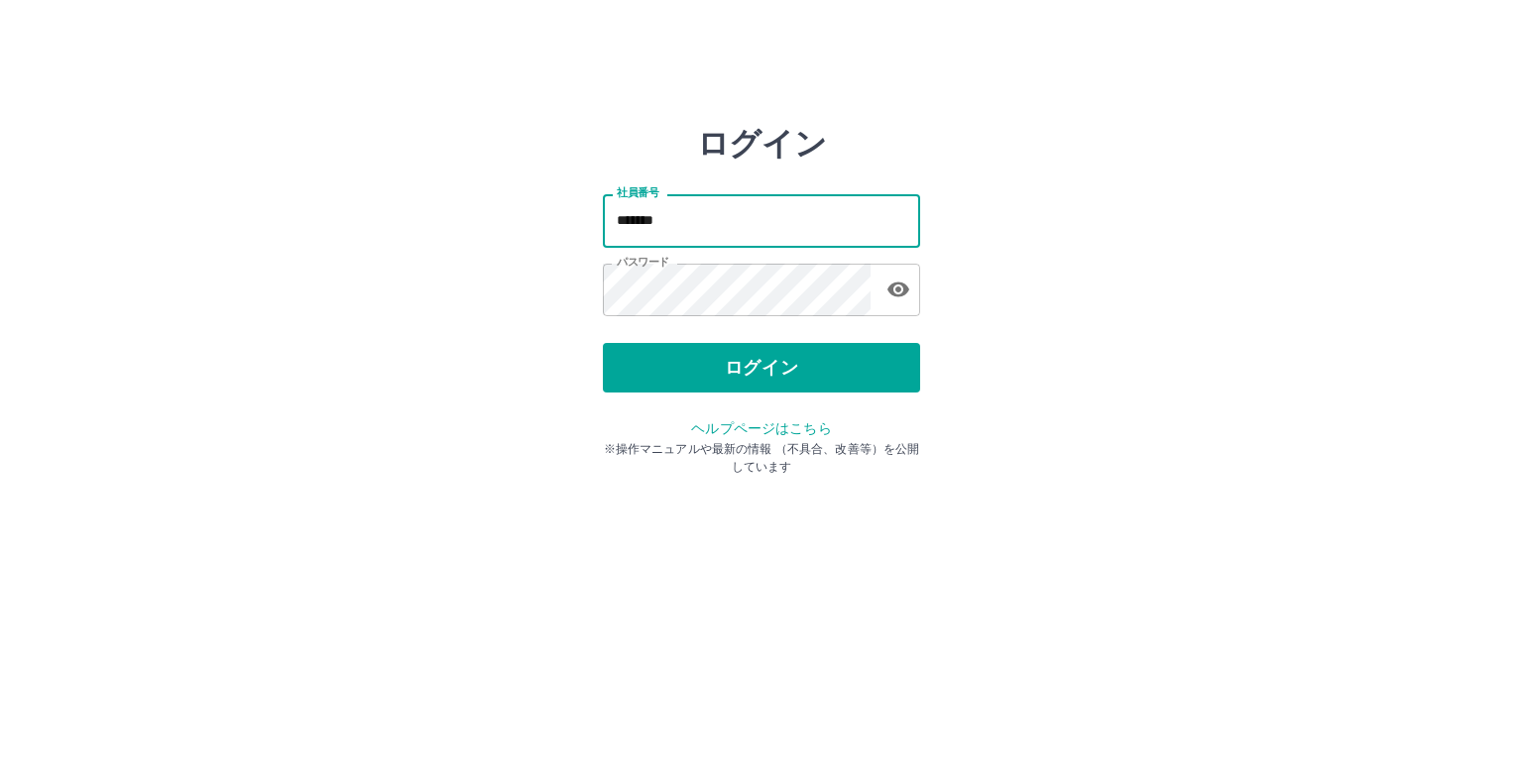 click on "*******" at bounding box center (762, 220) 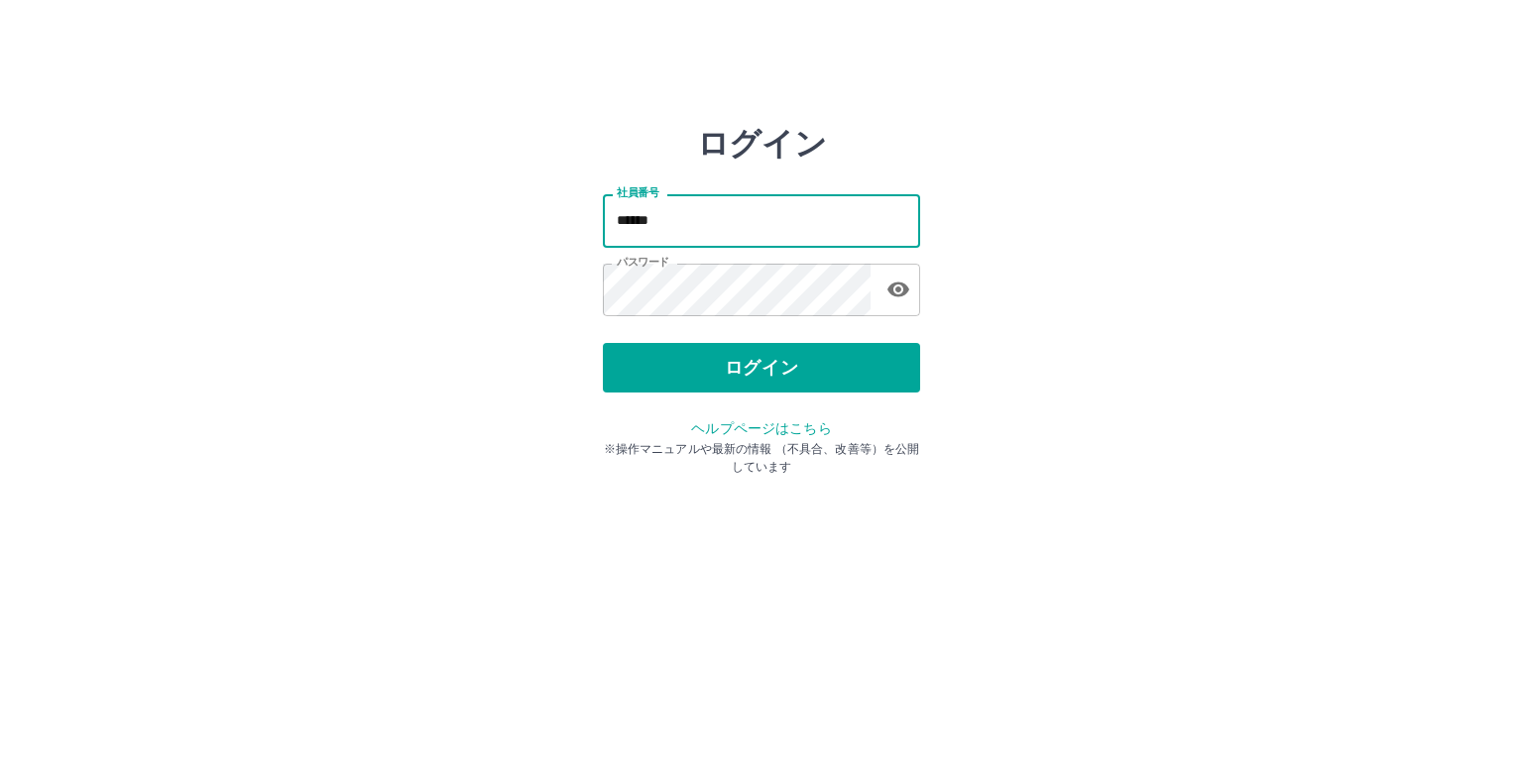 click on "******" at bounding box center (762, 220) 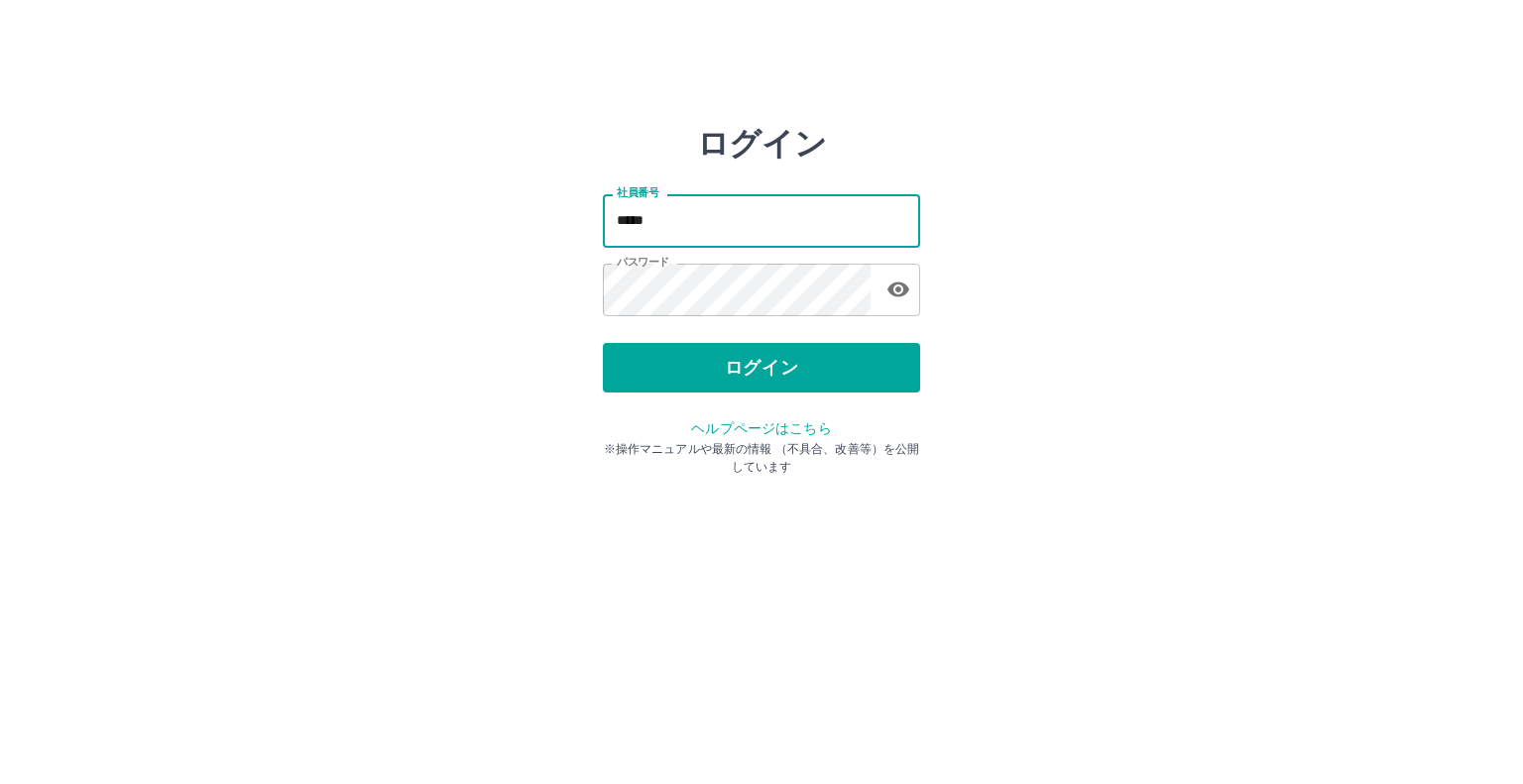 type on "*******" 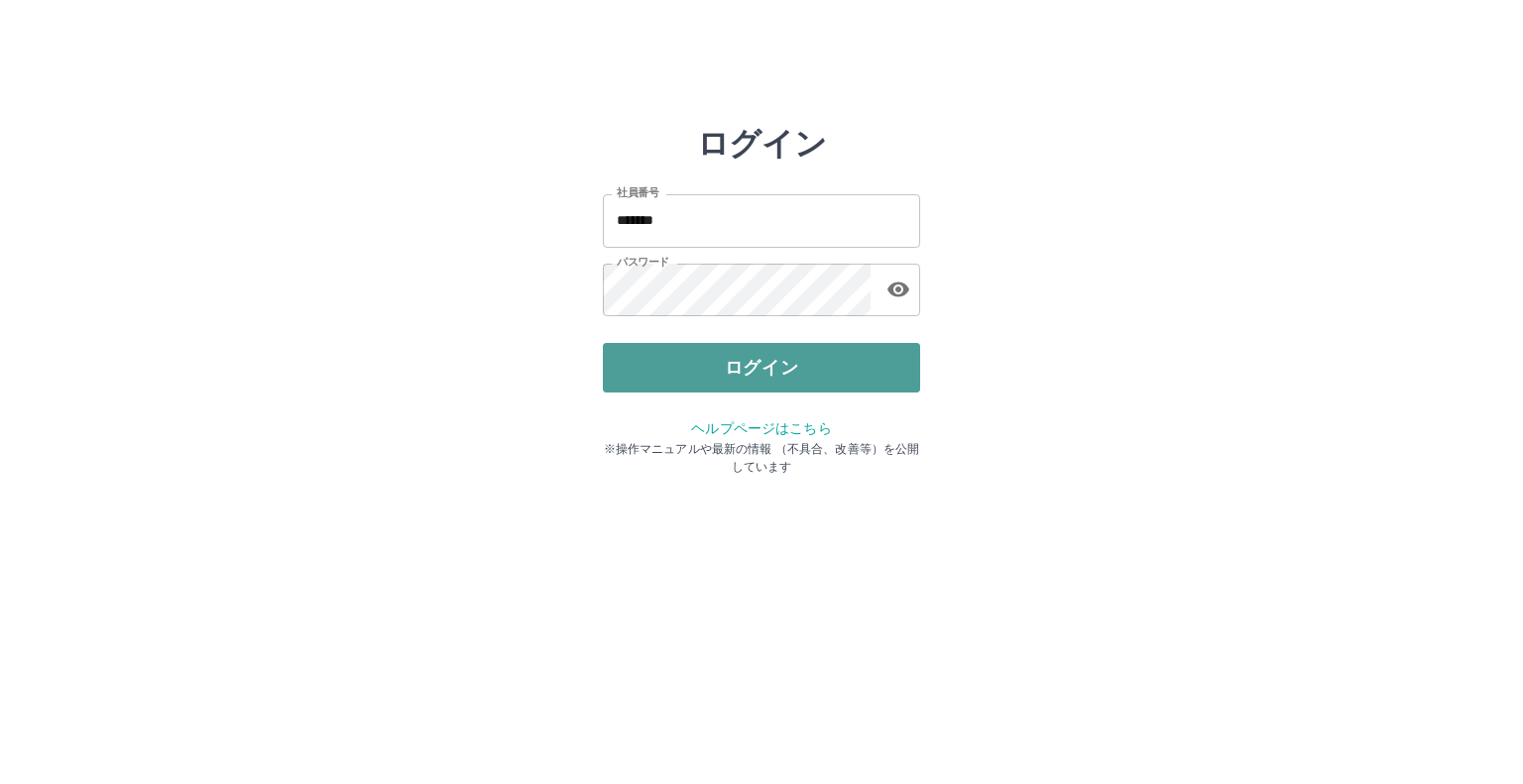 click on "ログイン" at bounding box center (762, 368) 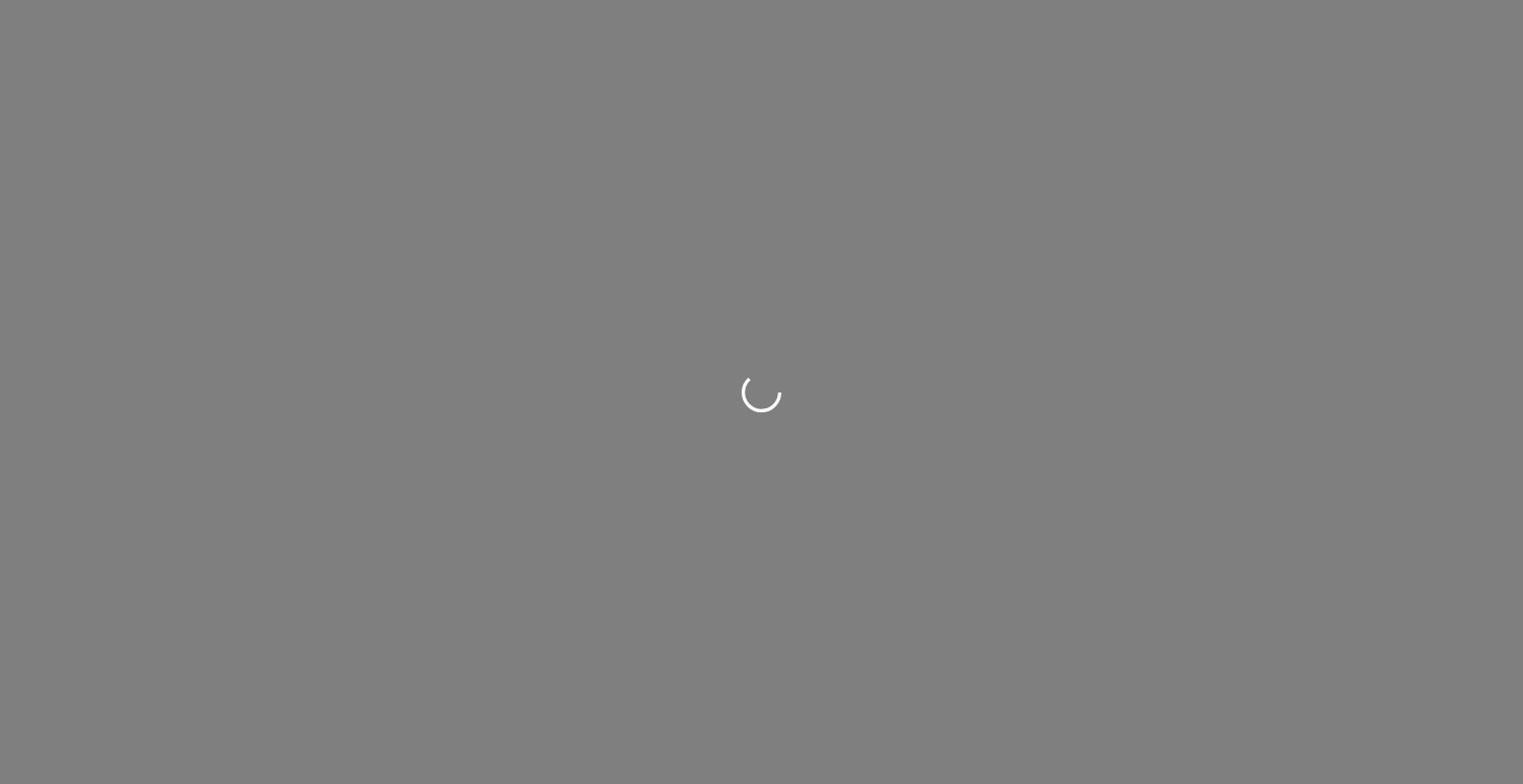 scroll, scrollTop: 0, scrollLeft: 0, axis: both 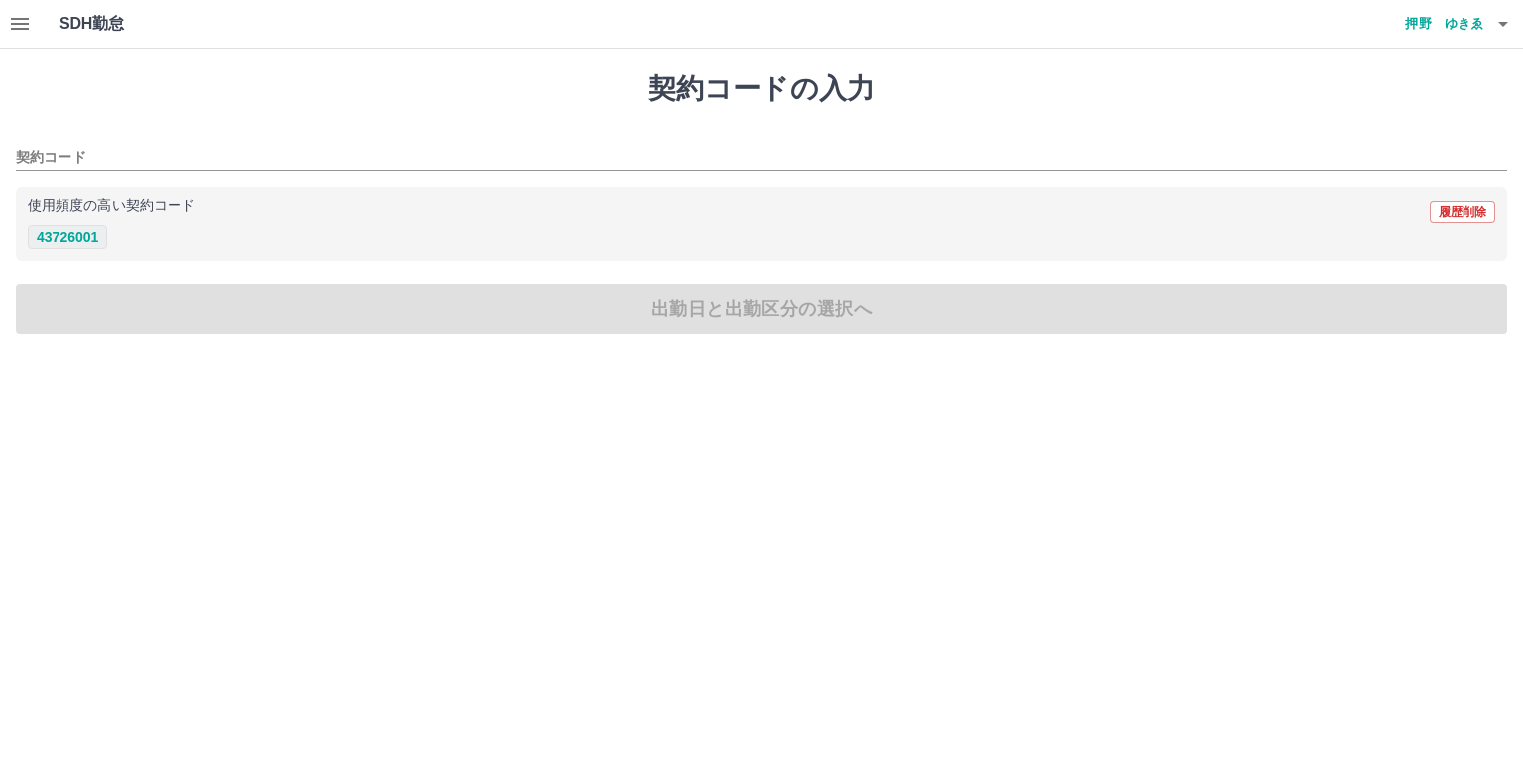 click on "43726001" at bounding box center [67, 237] 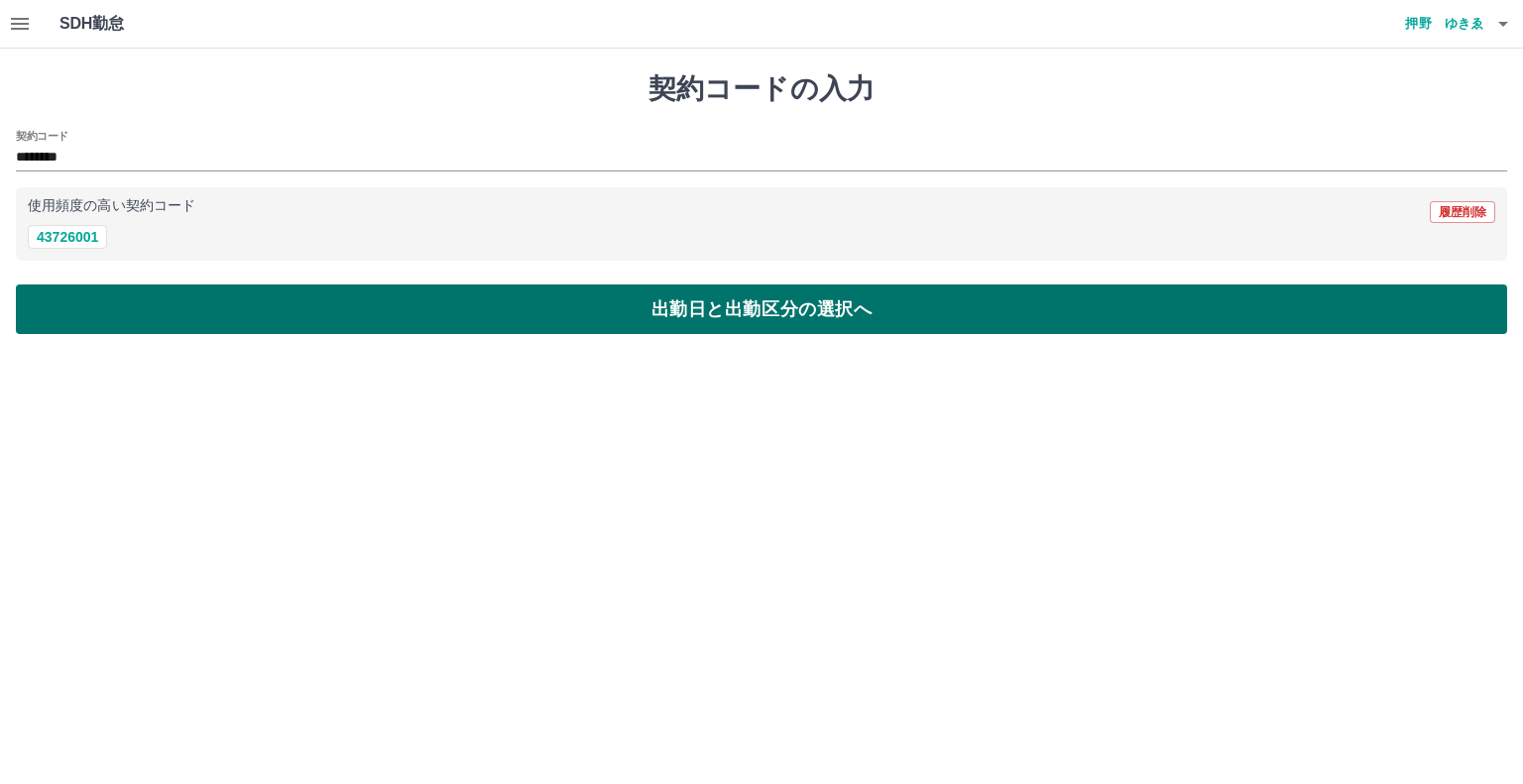 click on "出勤日と出勤区分の選択へ" at bounding box center [762, 309] 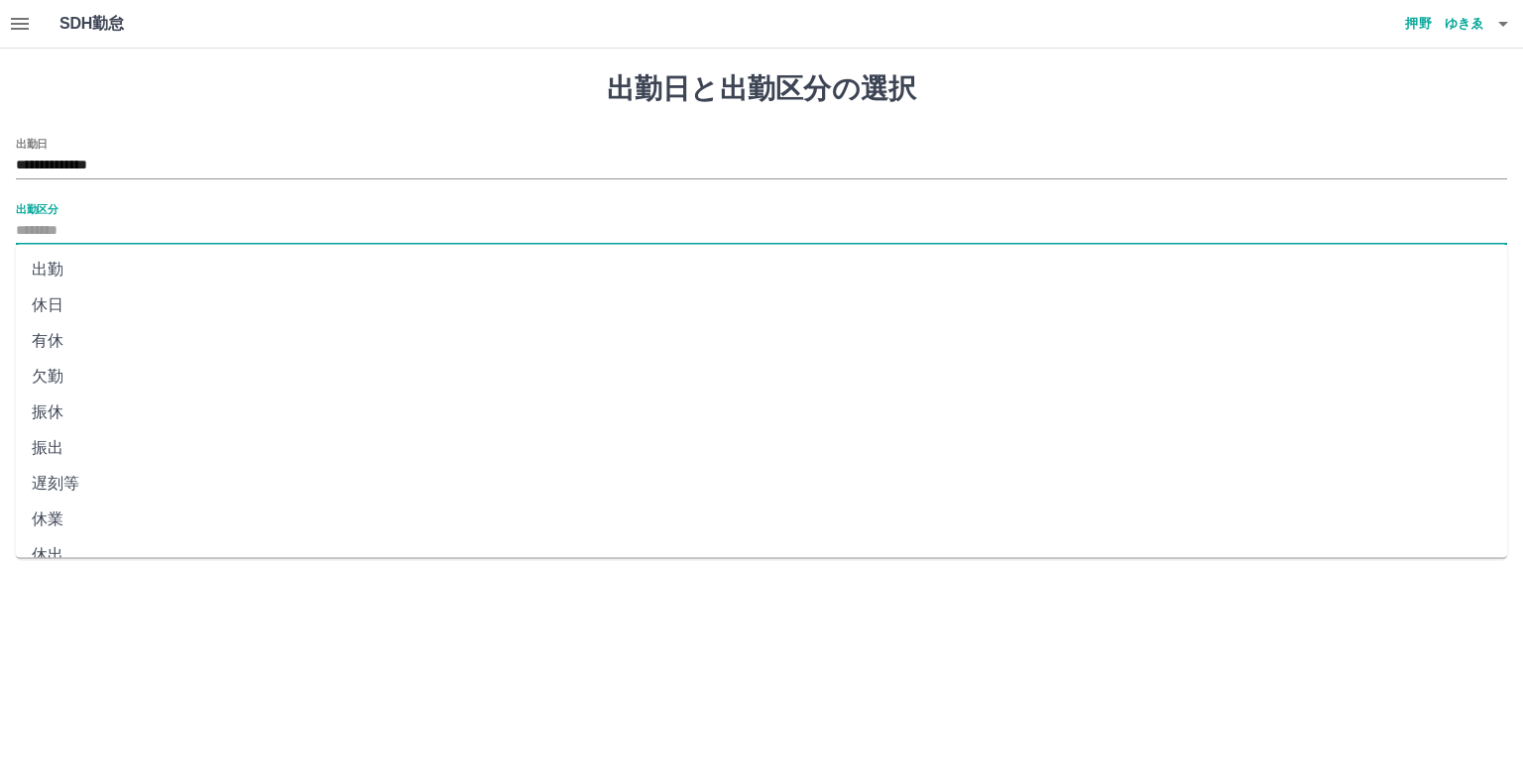 click on "出勤区分" at bounding box center [762, 231] 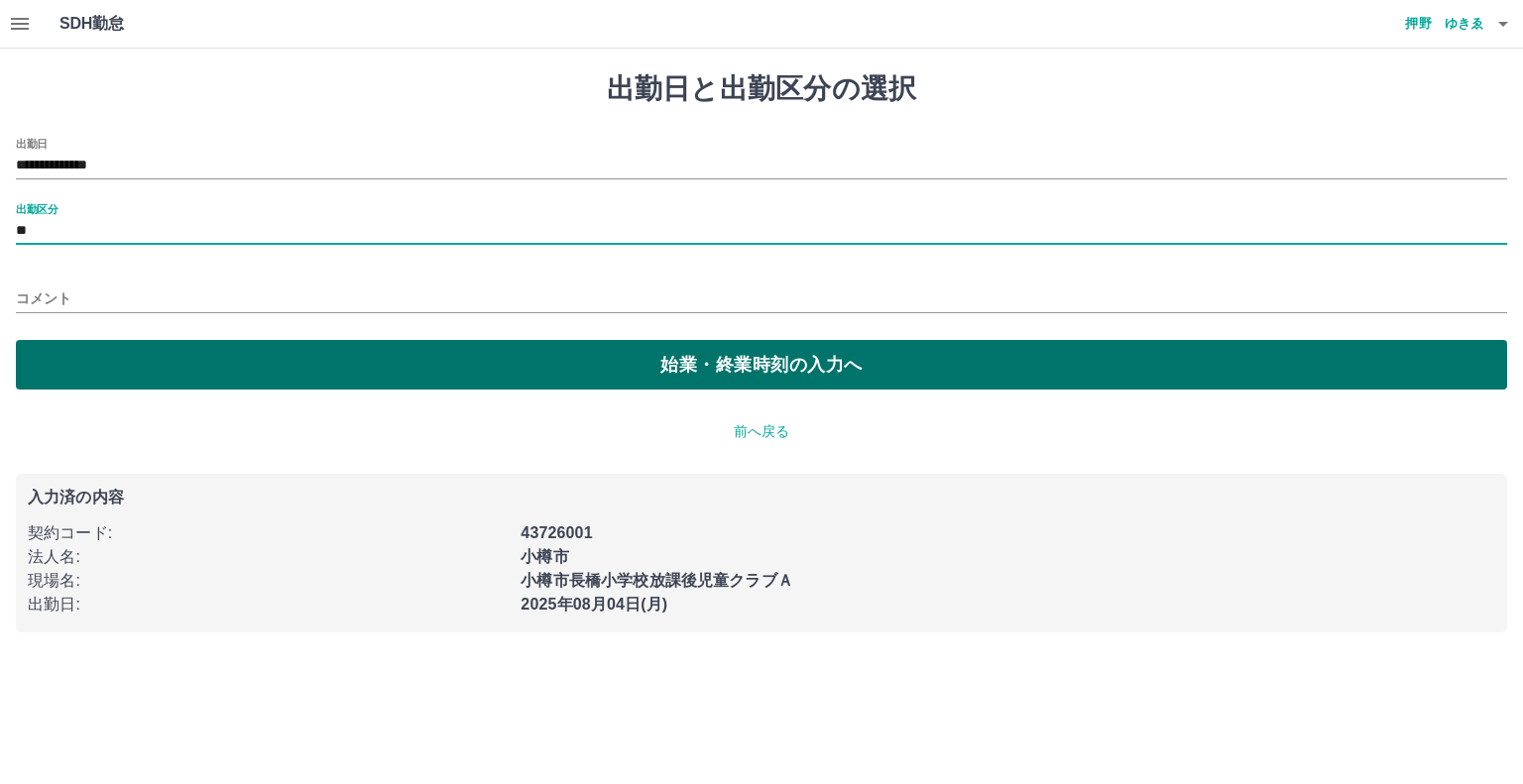 click on "始業・終業時刻の入力へ" at bounding box center [762, 365] 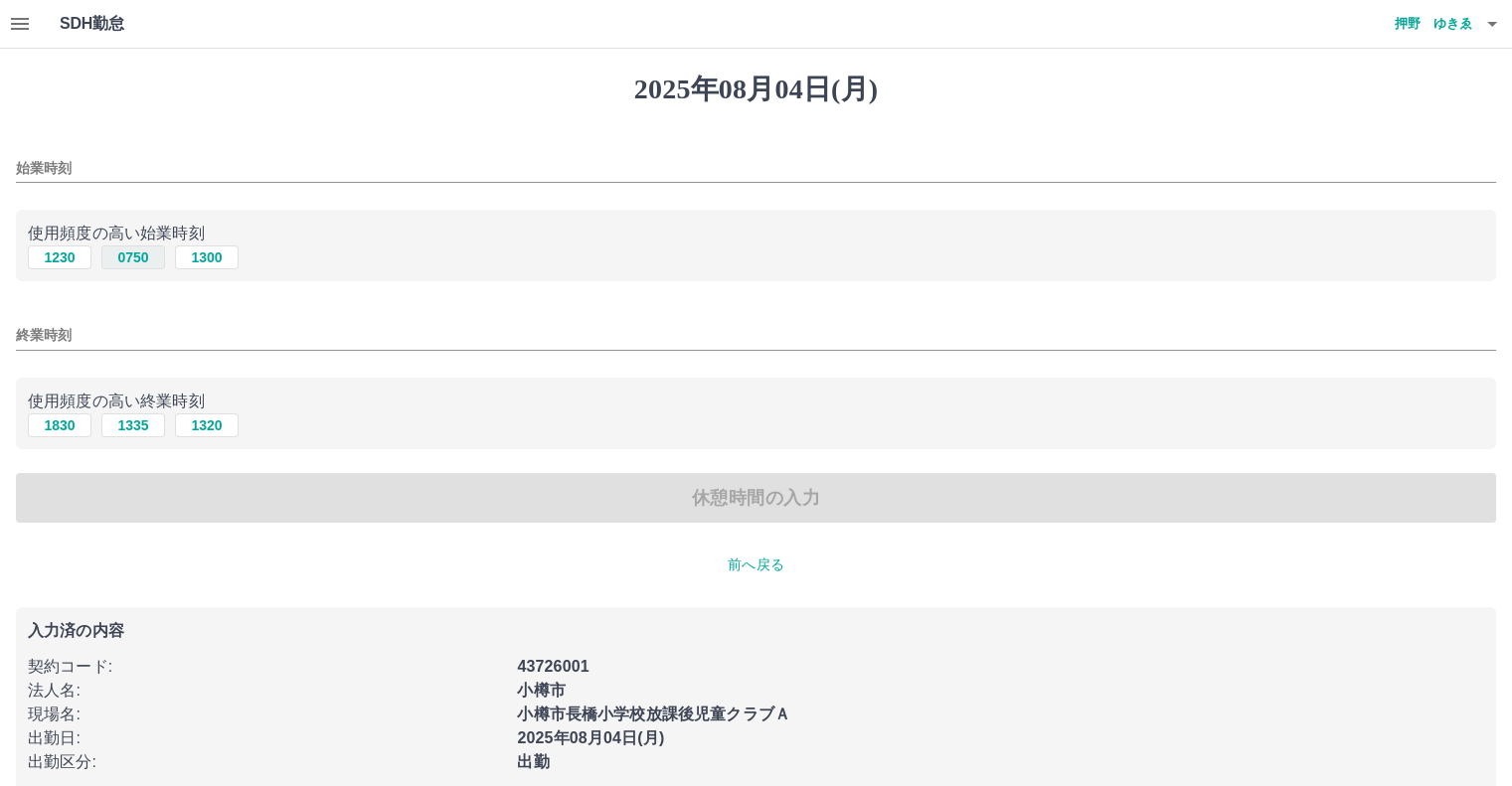 click on "0750" at bounding box center [133, 257] 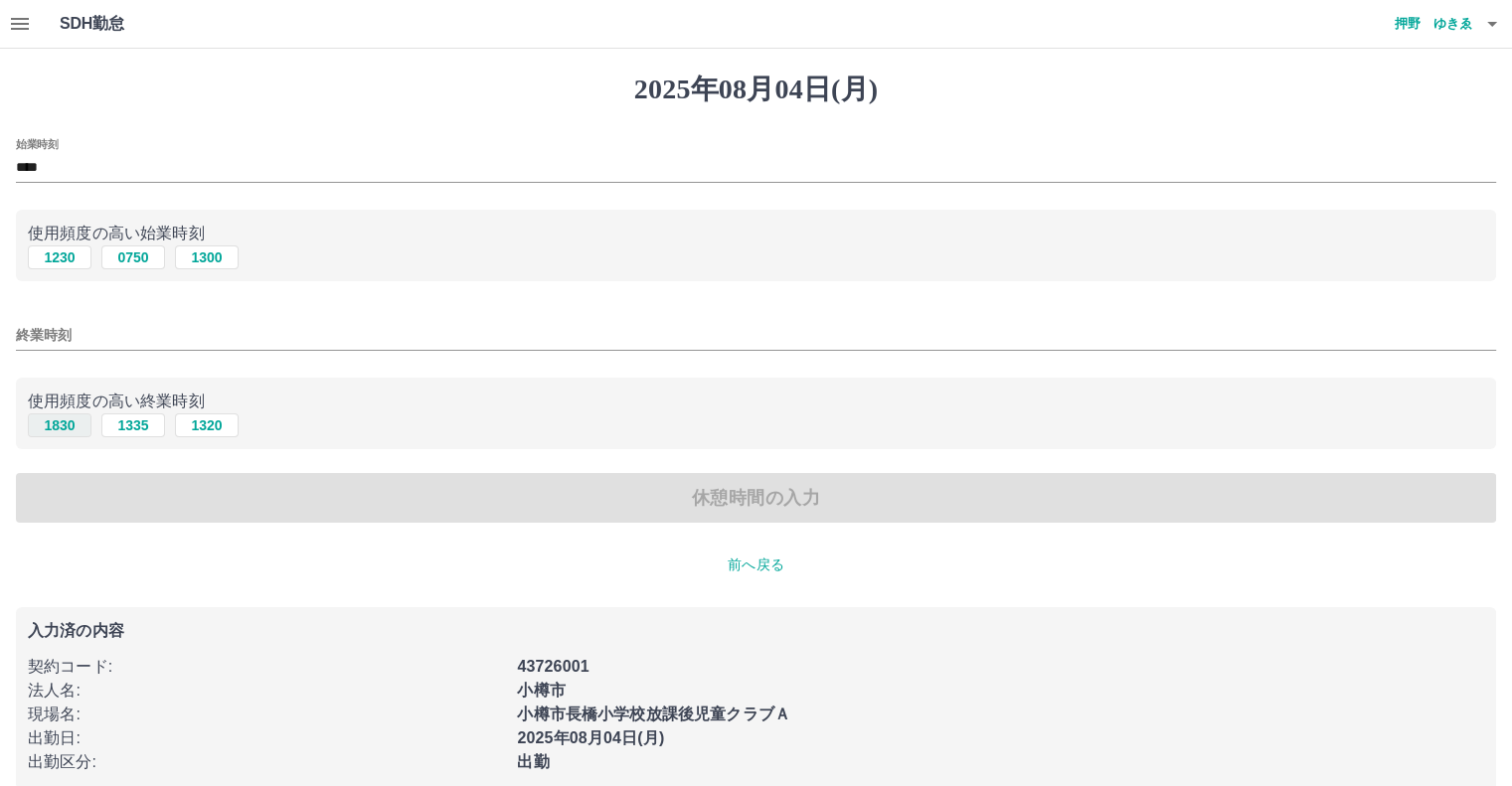 click on "1830" at bounding box center (60, 425) 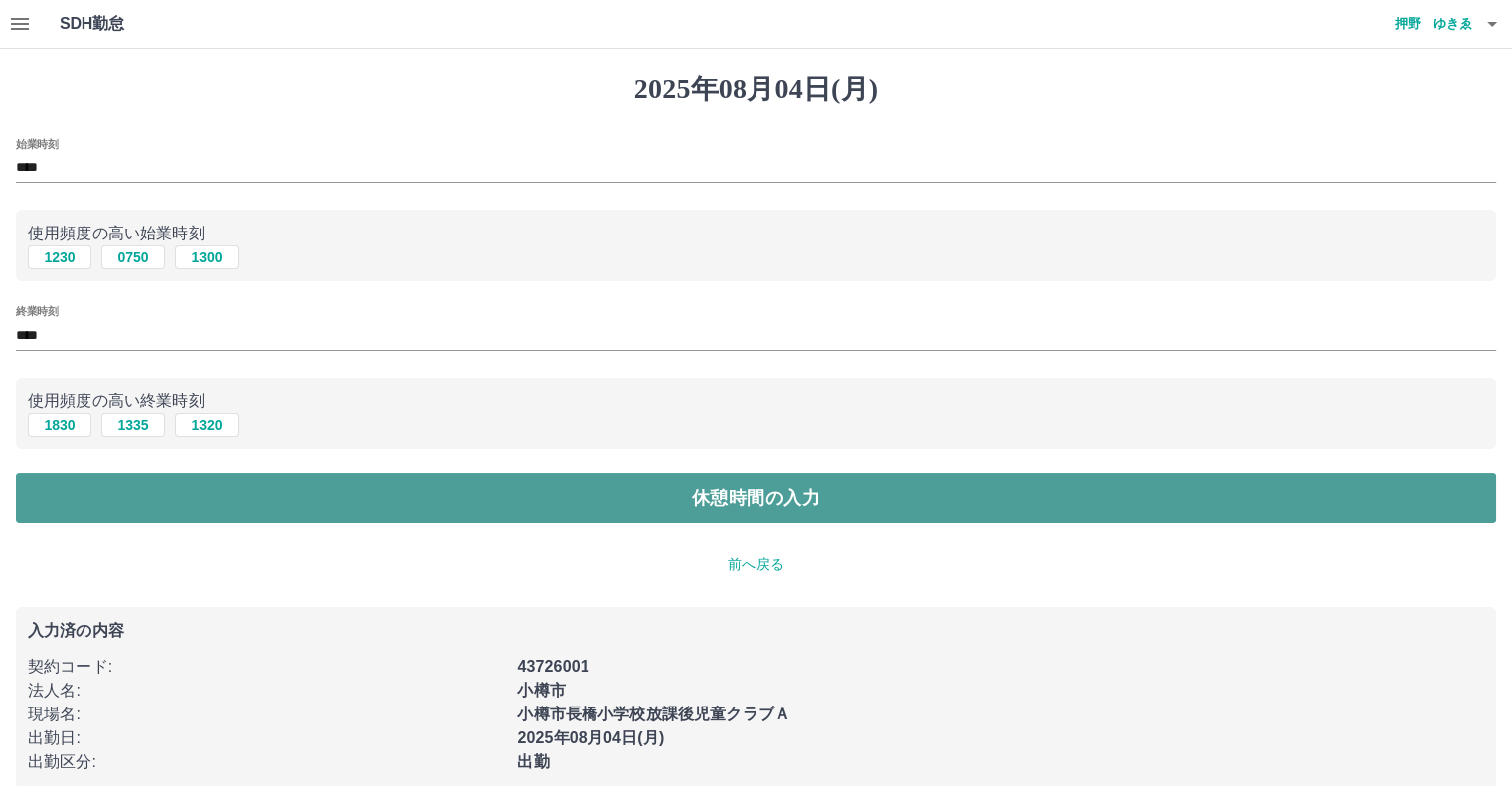 click on "休憩時間の入力" at bounding box center (756, 498) 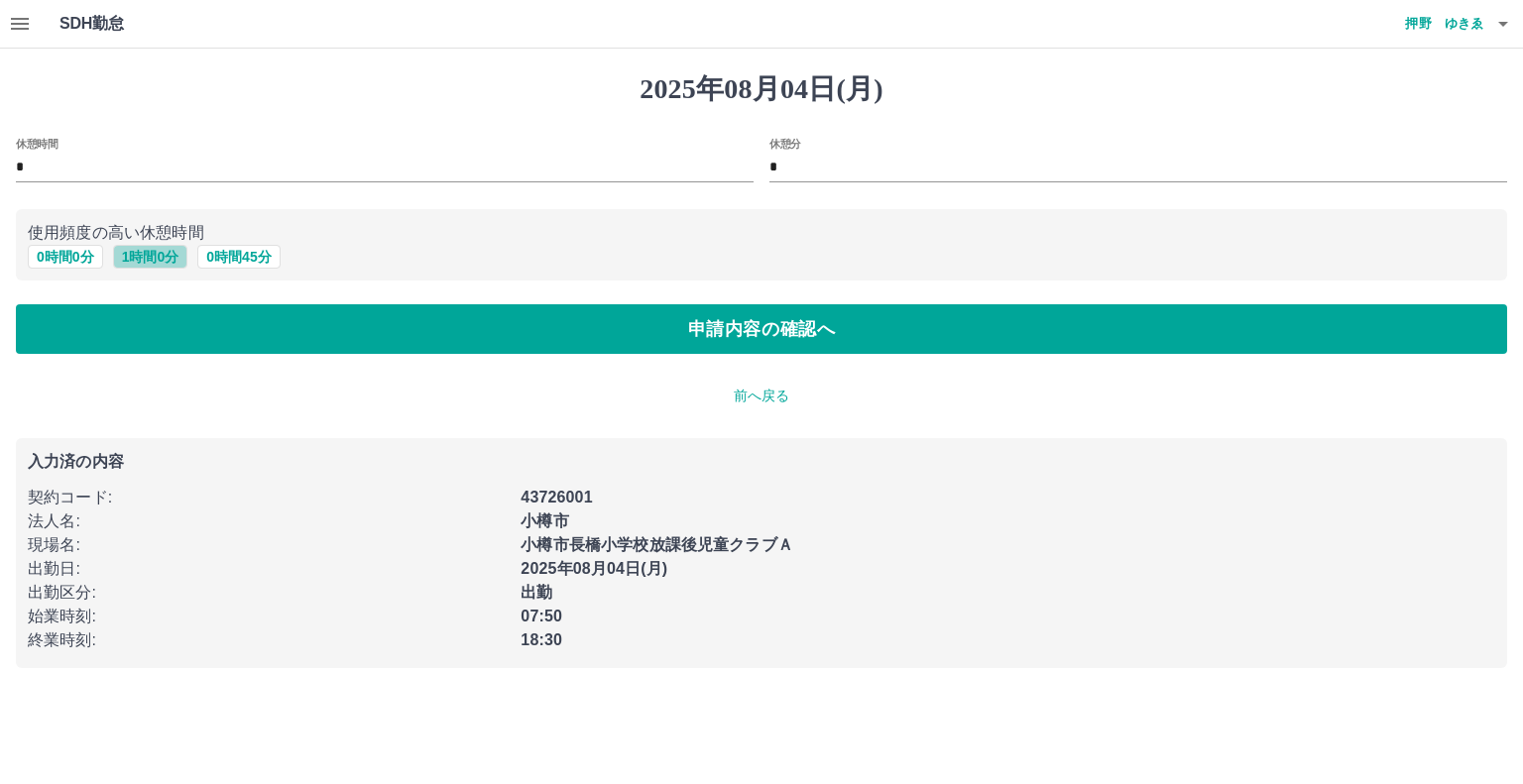 click on "1 時間 0 分" at bounding box center (151, 257) 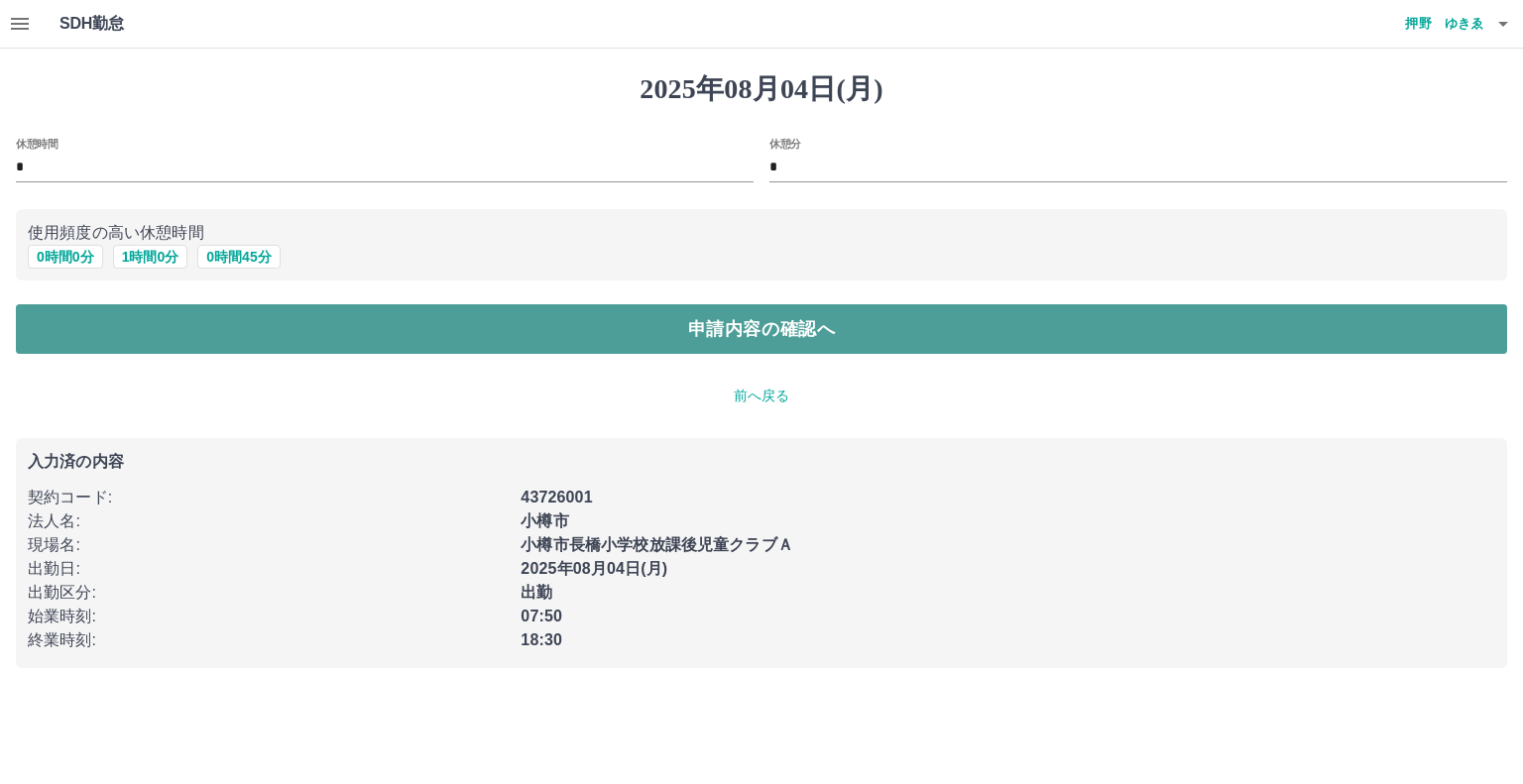 click on "申請内容の確認へ" at bounding box center [762, 329] 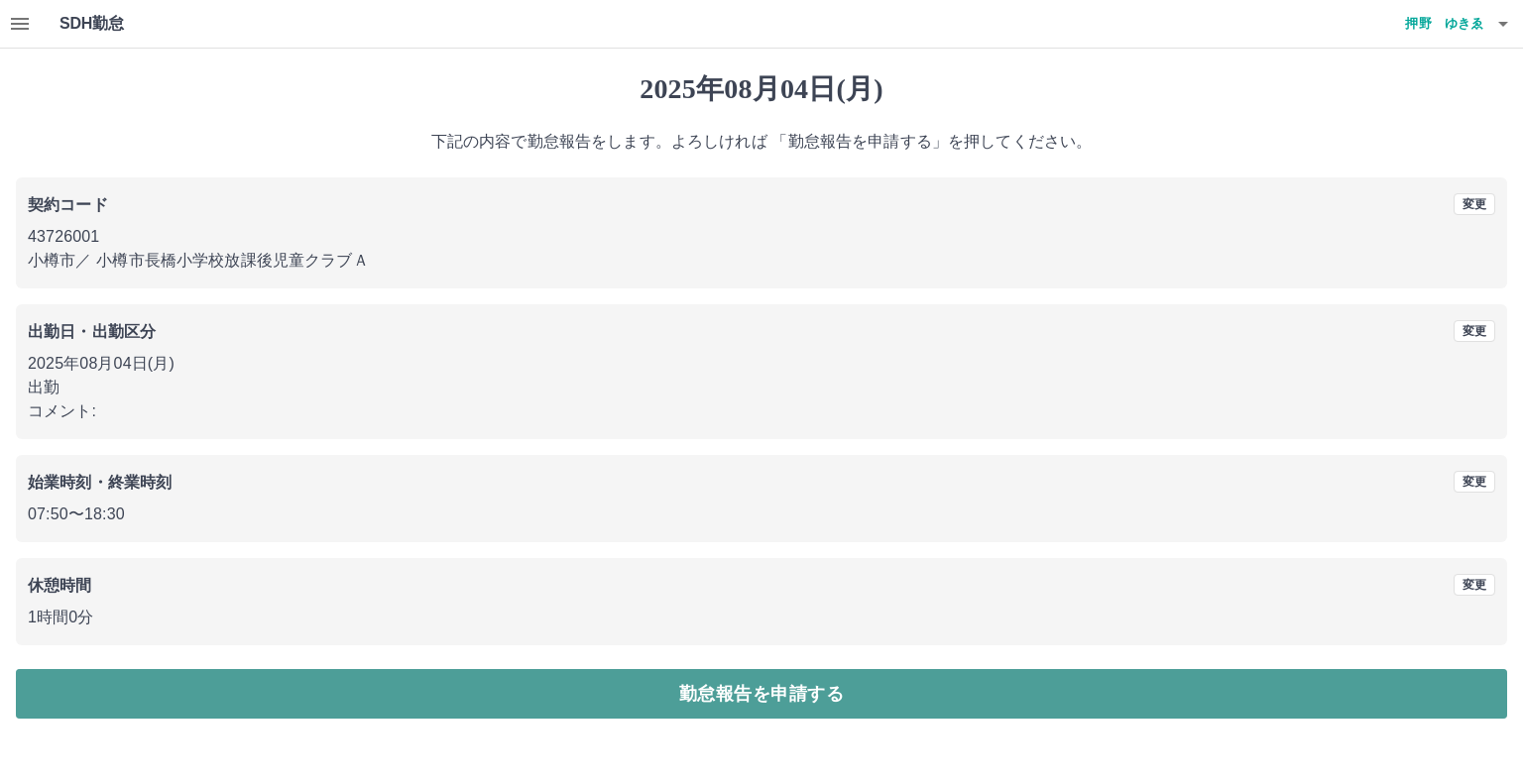 click on "勤怠報告を申請する" at bounding box center (762, 694) 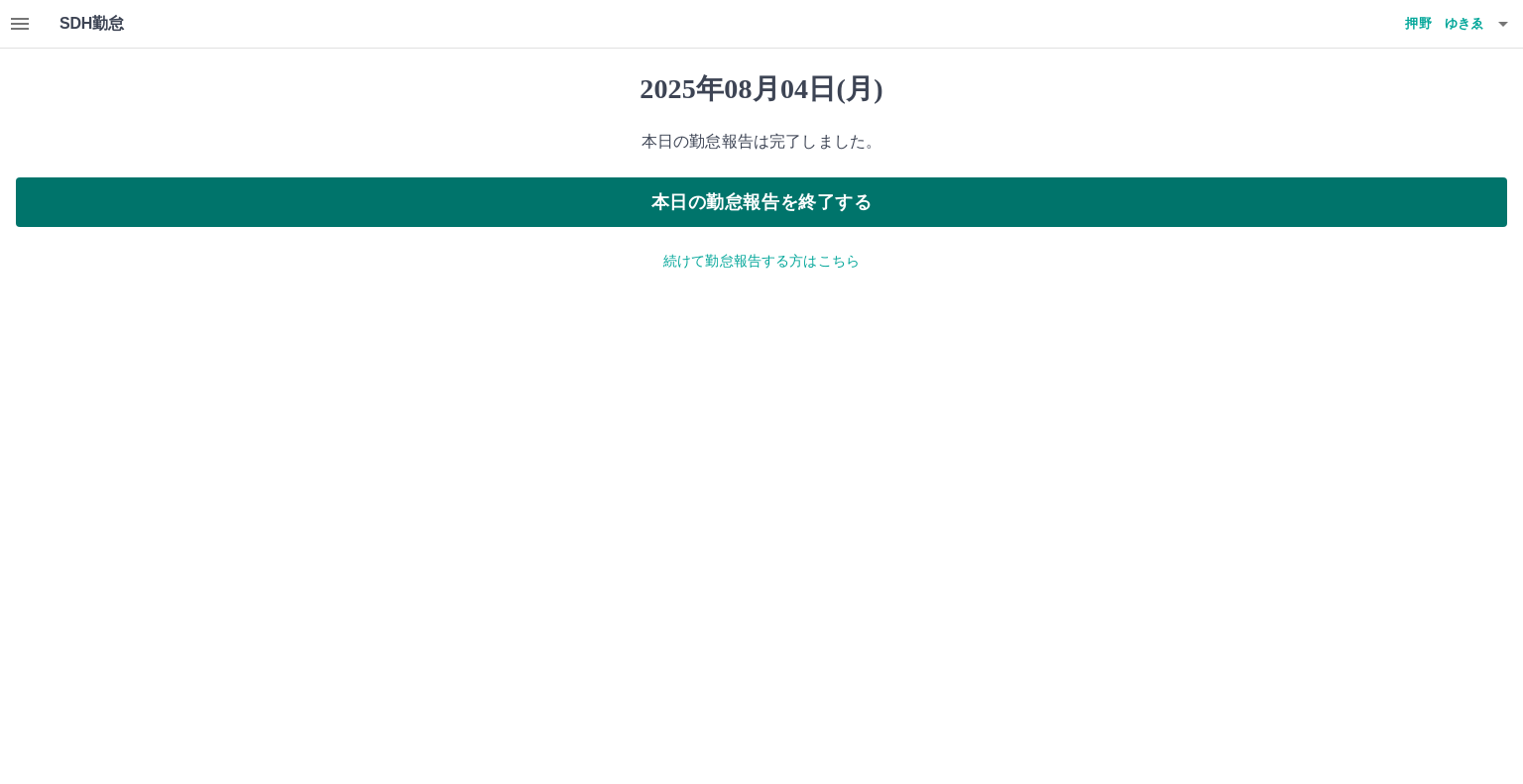 click on "本日の勤怠報告を終了する" at bounding box center (762, 202) 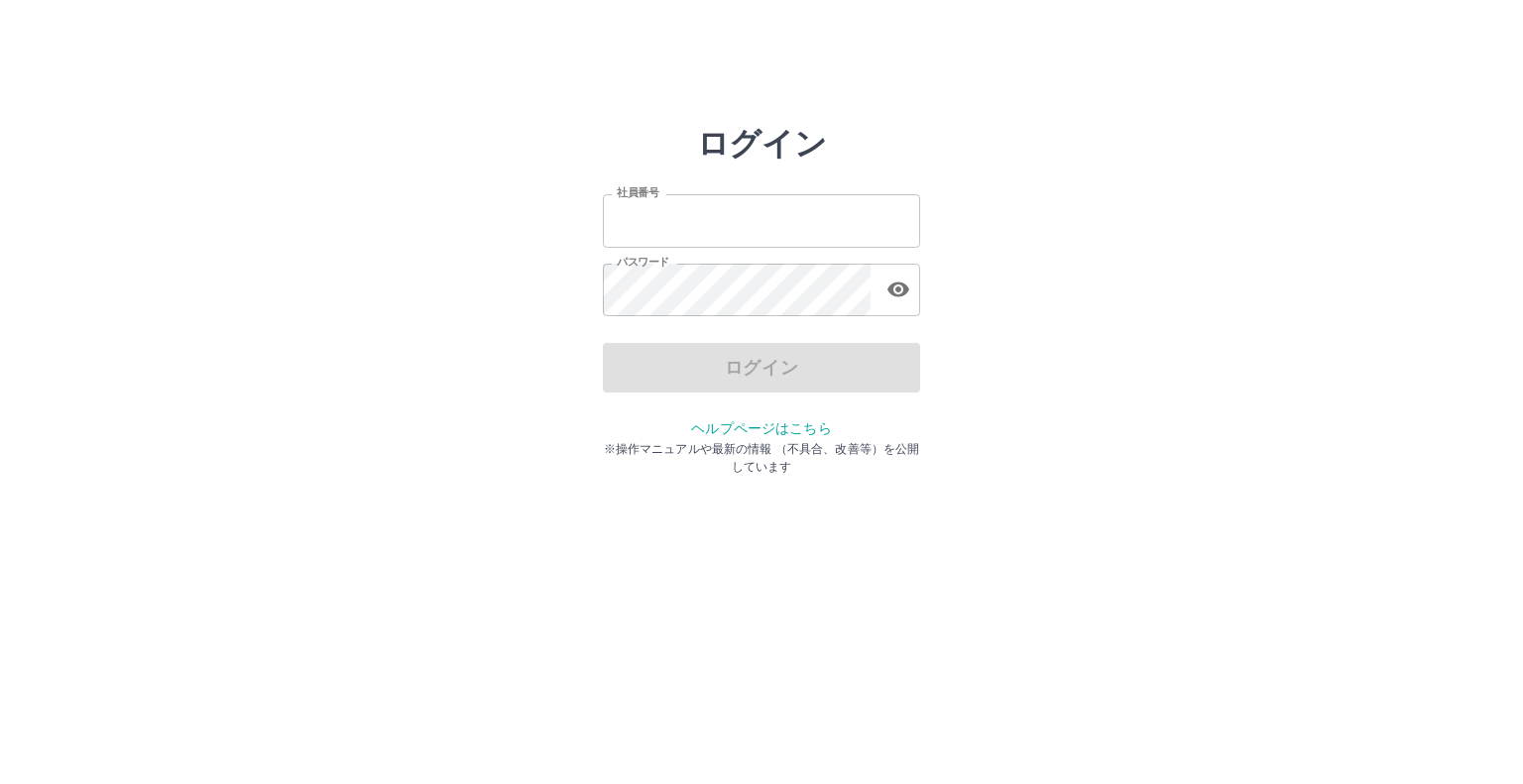 scroll, scrollTop: 0, scrollLeft: 0, axis: both 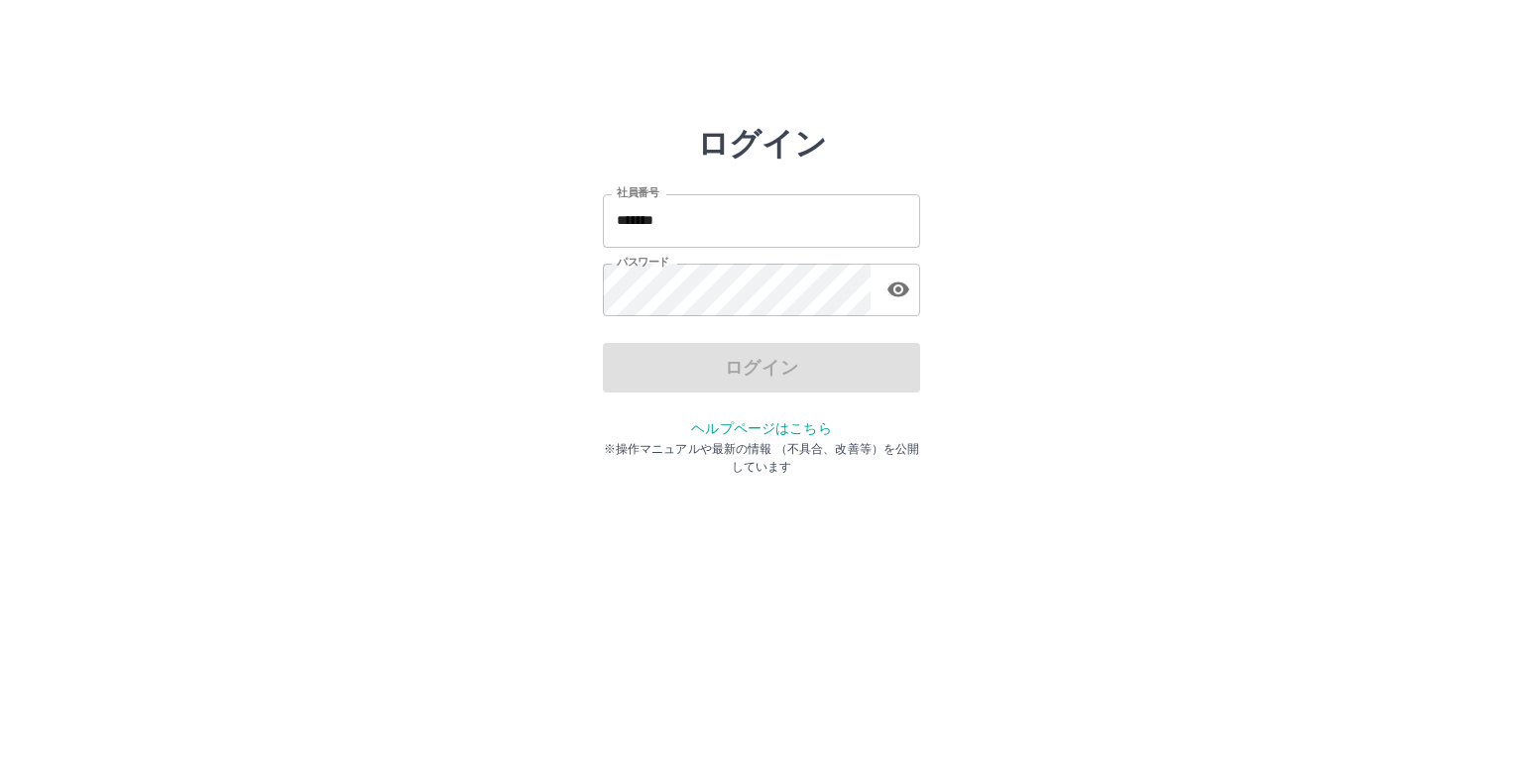click on "ログイン" at bounding box center (762, 368) 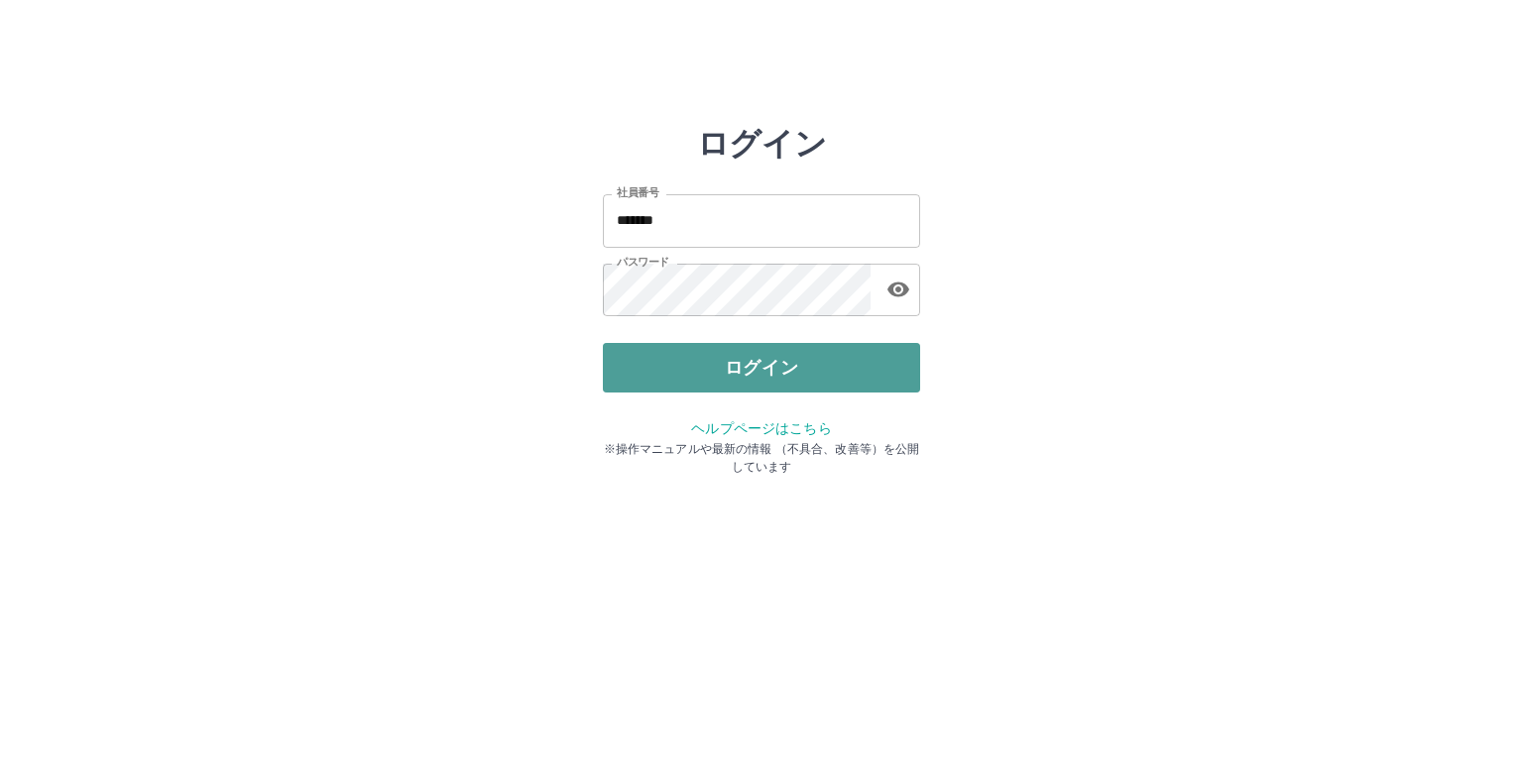 click on "ログイン" at bounding box center [762, 368] 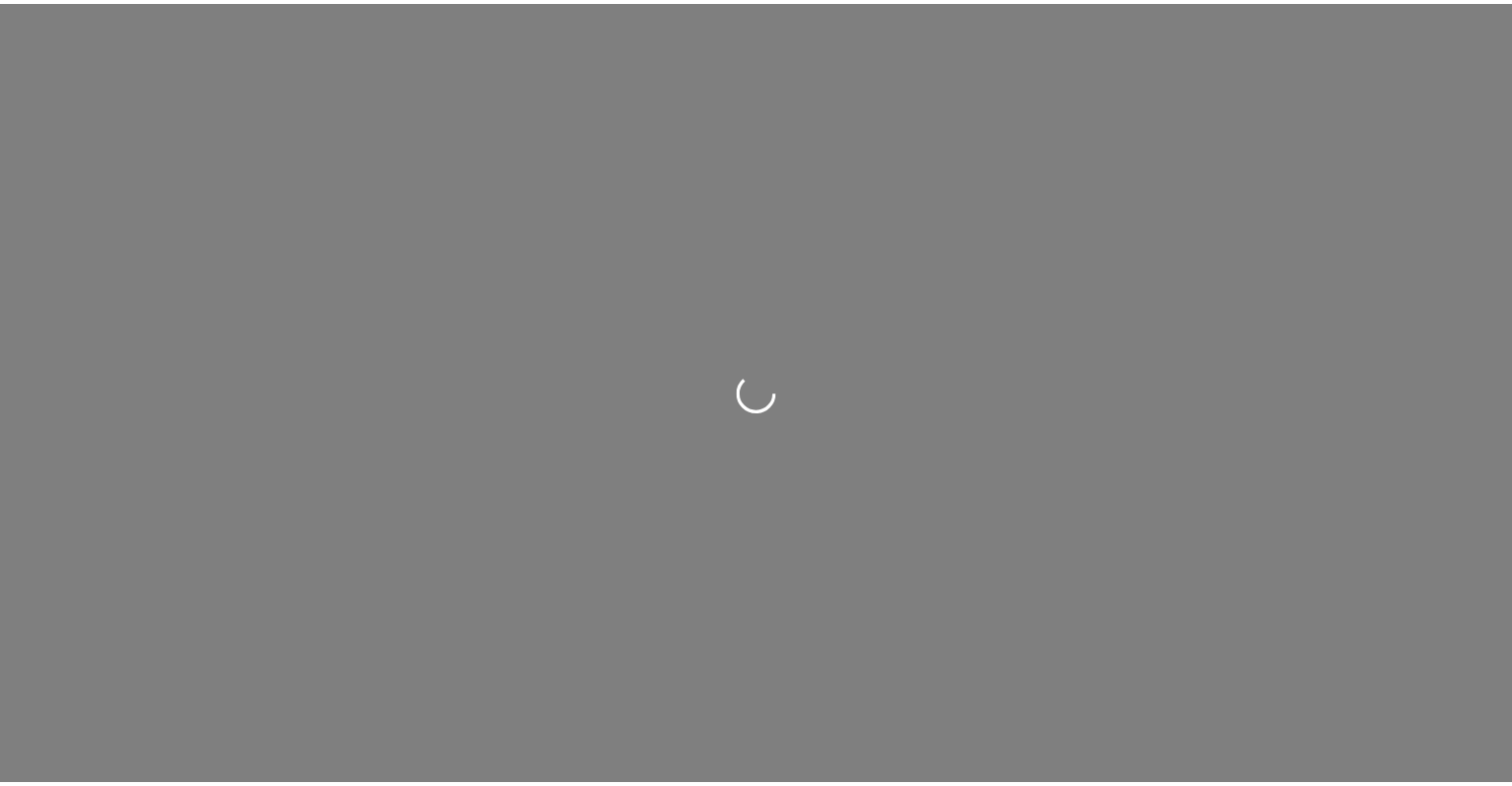 scroll, scrollTop: 0, scrollLeft: 0, axis: both 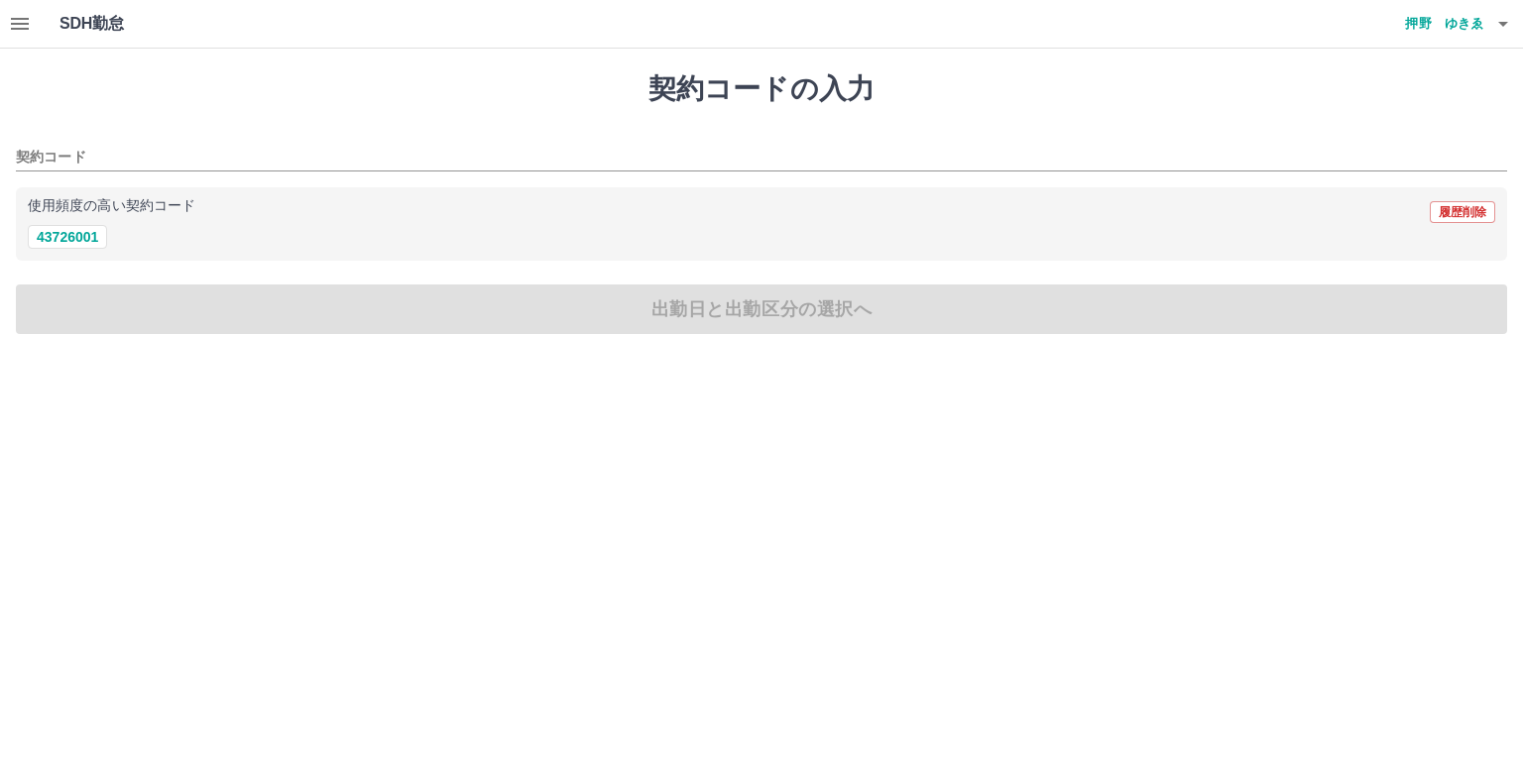 click 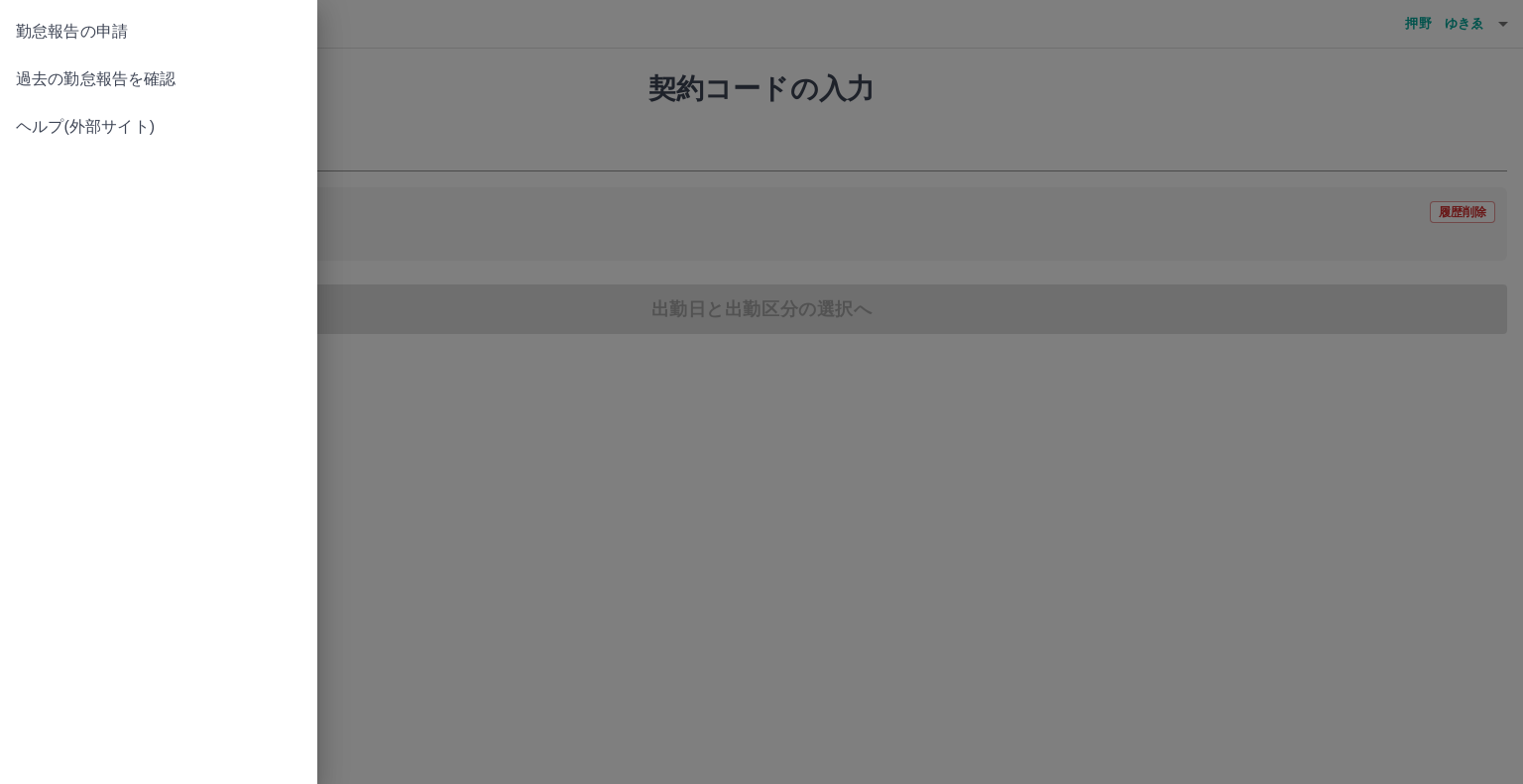 click on "過去の勤怠報告を確認" at bounding box center (159, 79) 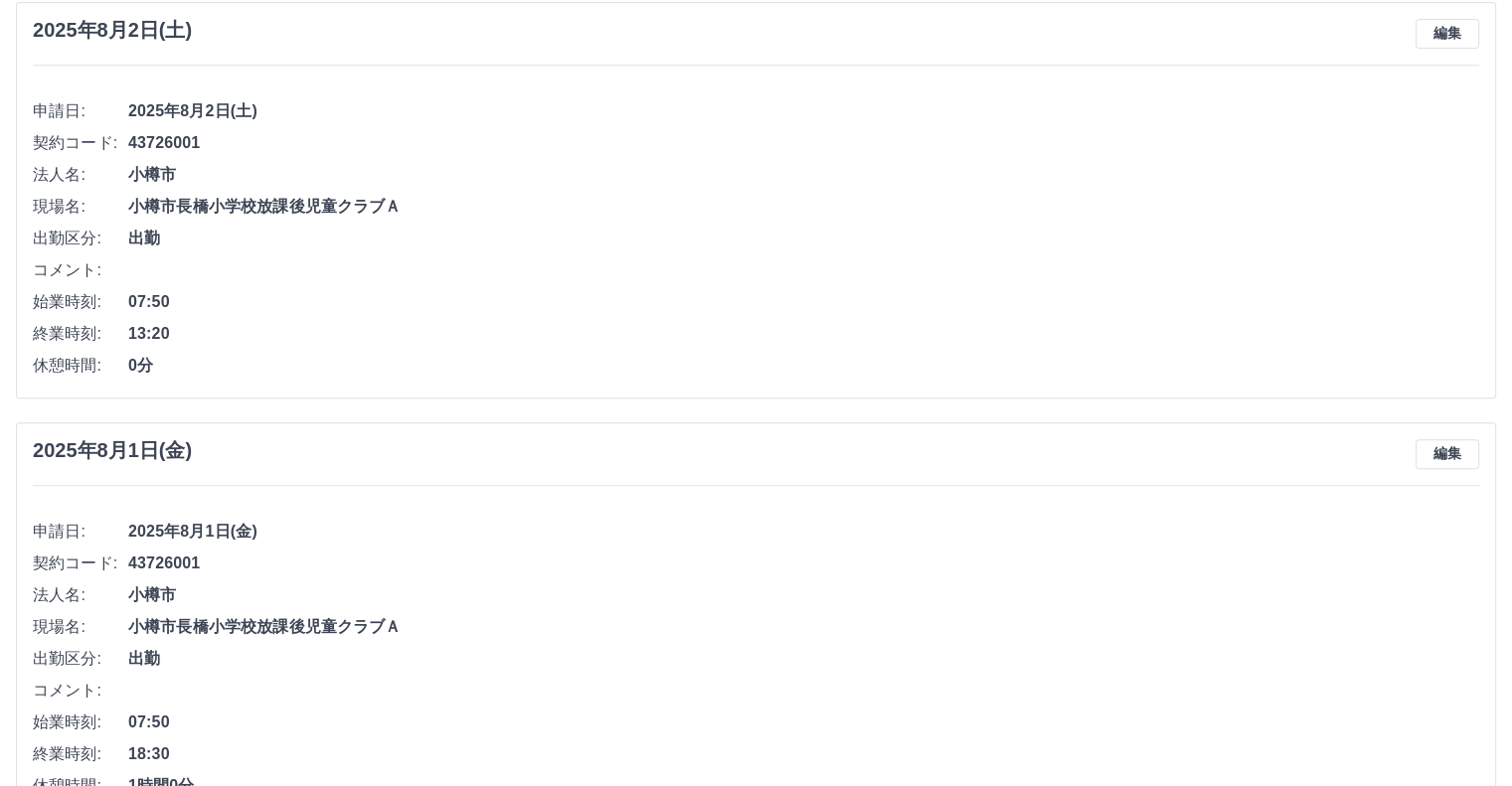 scroll, scrollTop: 894, scrollLeft: 0, axis: vertical 